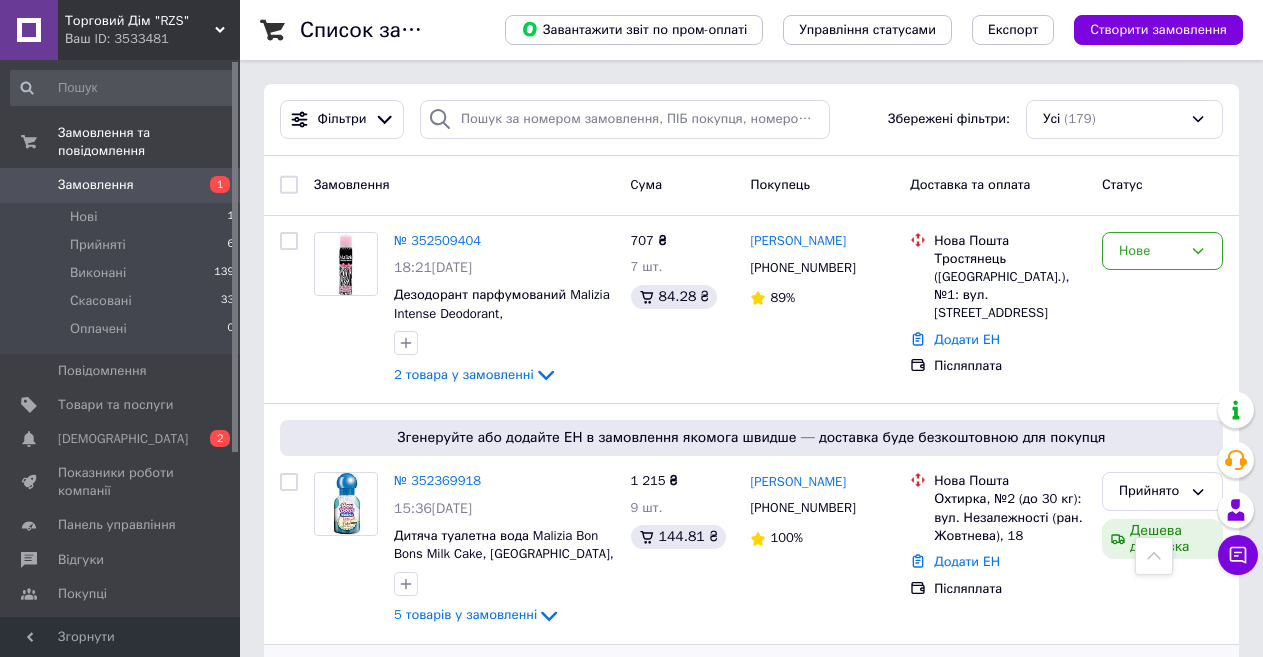 scroll, scrollTop: 400, scrollLeft: 0, axis: vertical 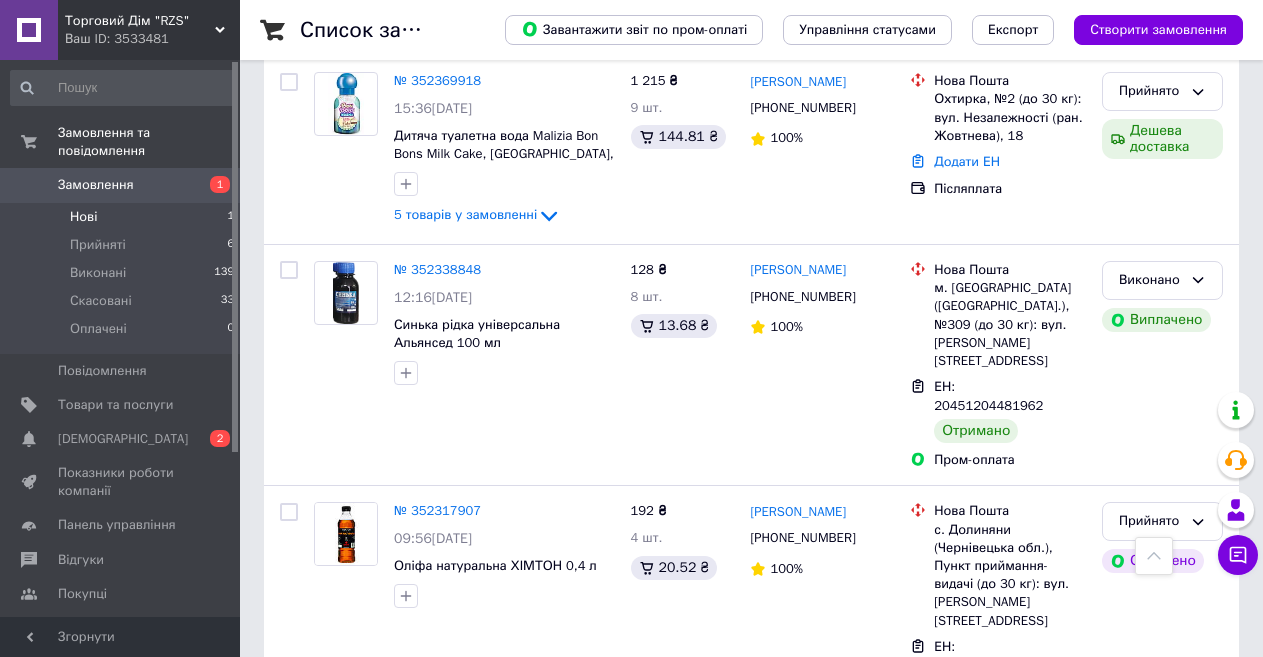 click on "Нові 1" at bounding box center (123, 217) 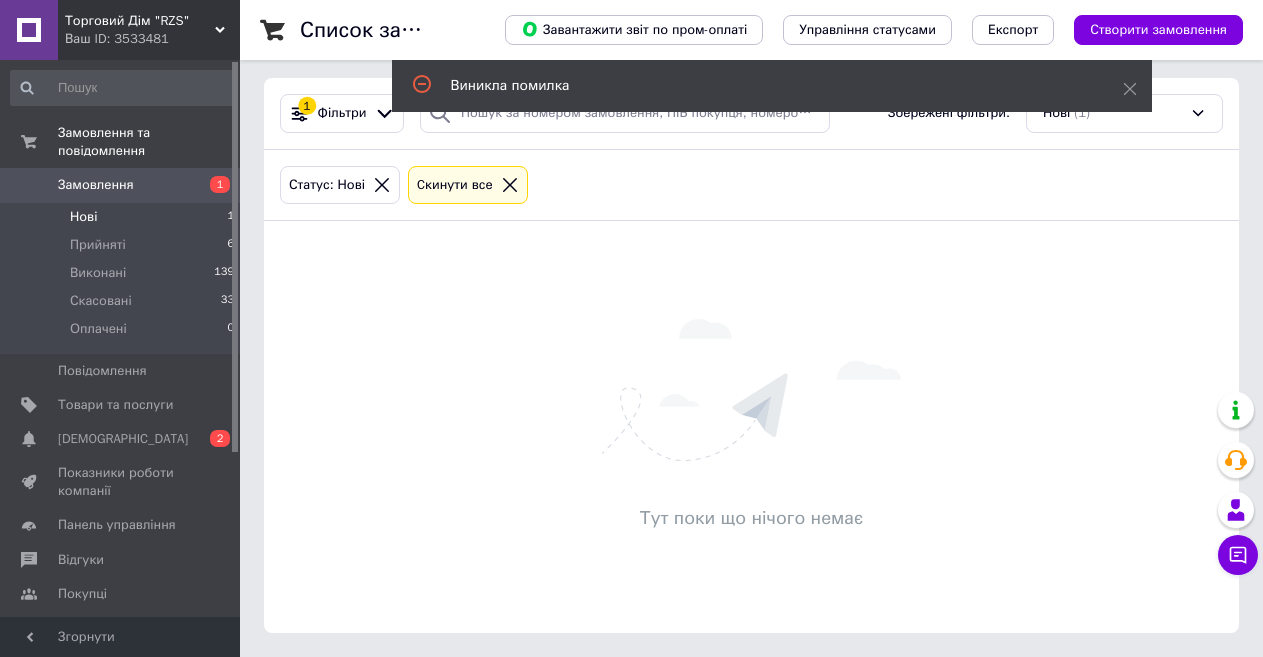 scroll, scrollTop: 0, scrollLeft: 0, axis: both 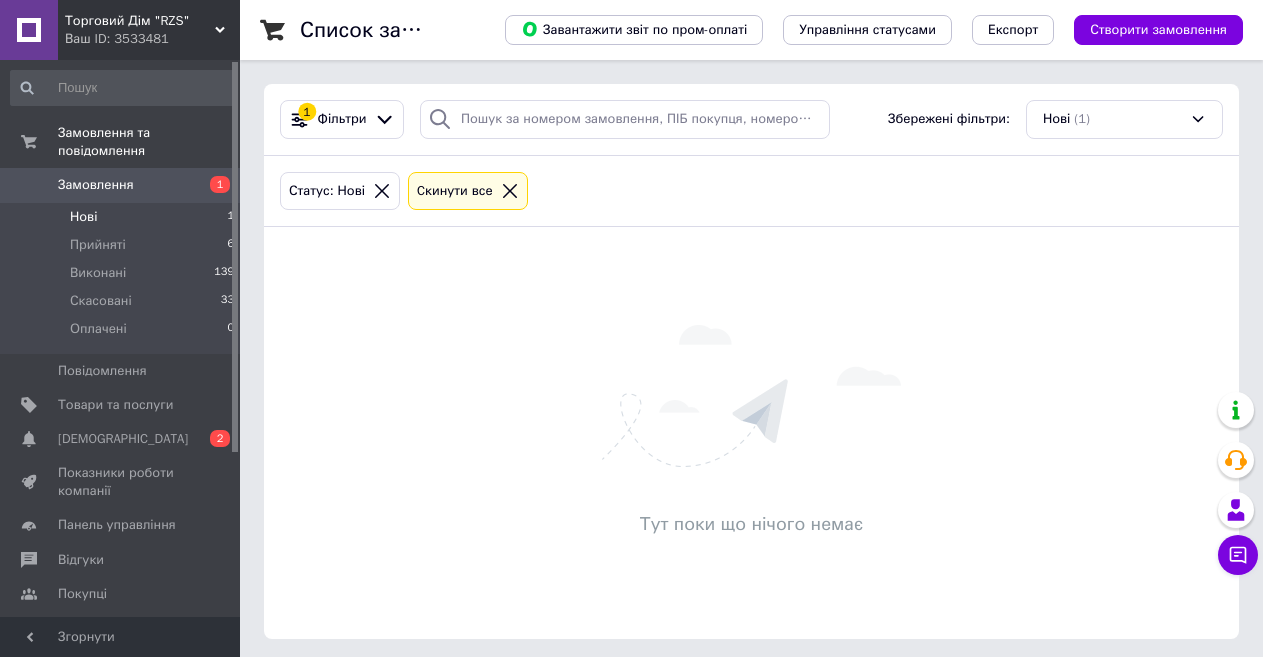 click on "Замовлення" at bounding box center (96, 185) 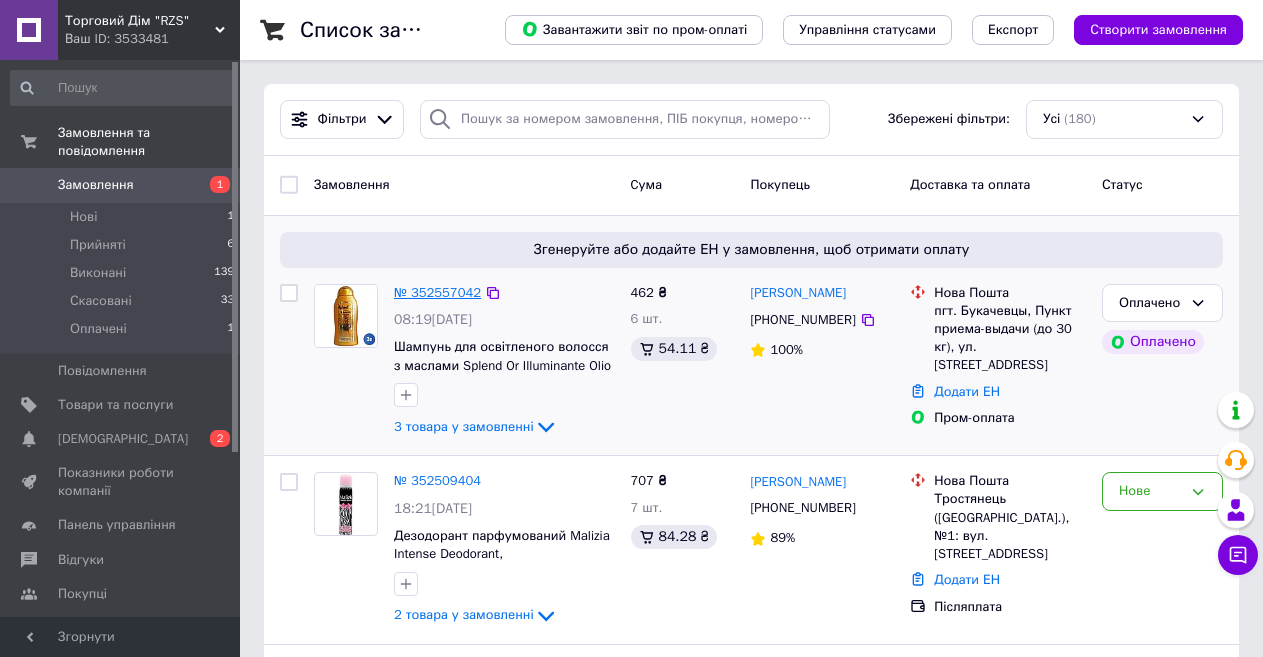 scroll, scrollTop: 100, scrollLeft: 0, axis: vertical 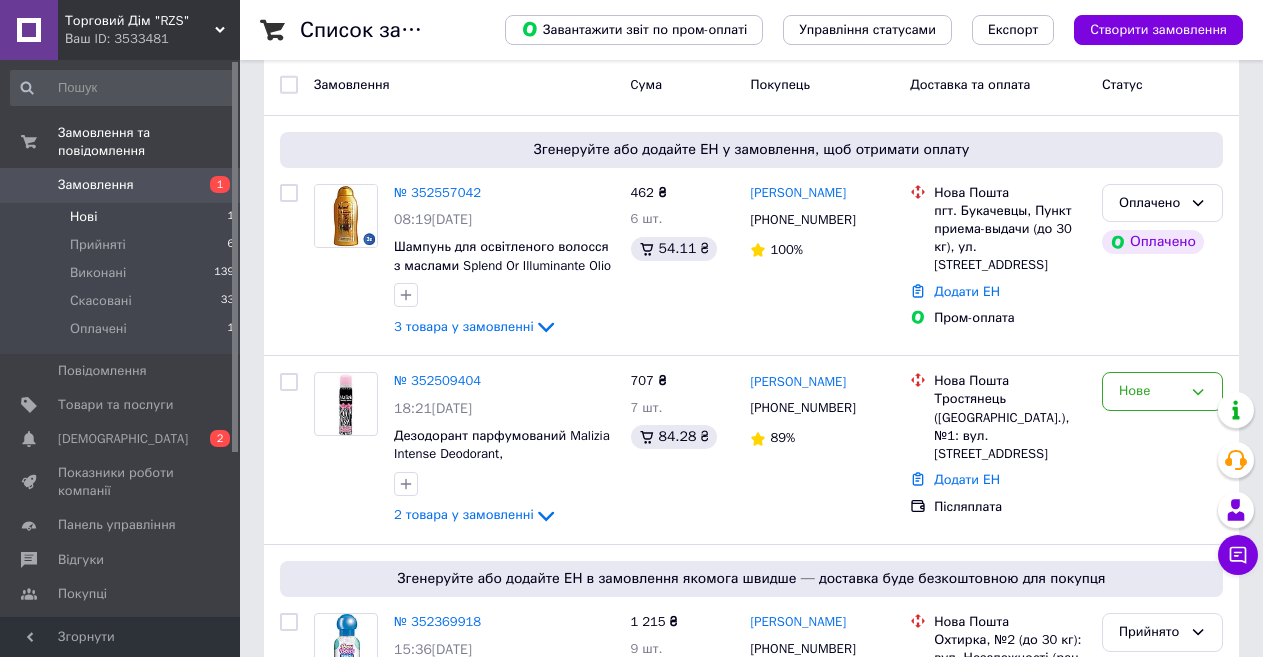 click on "Нові 1" at bounding box center [123, 217] 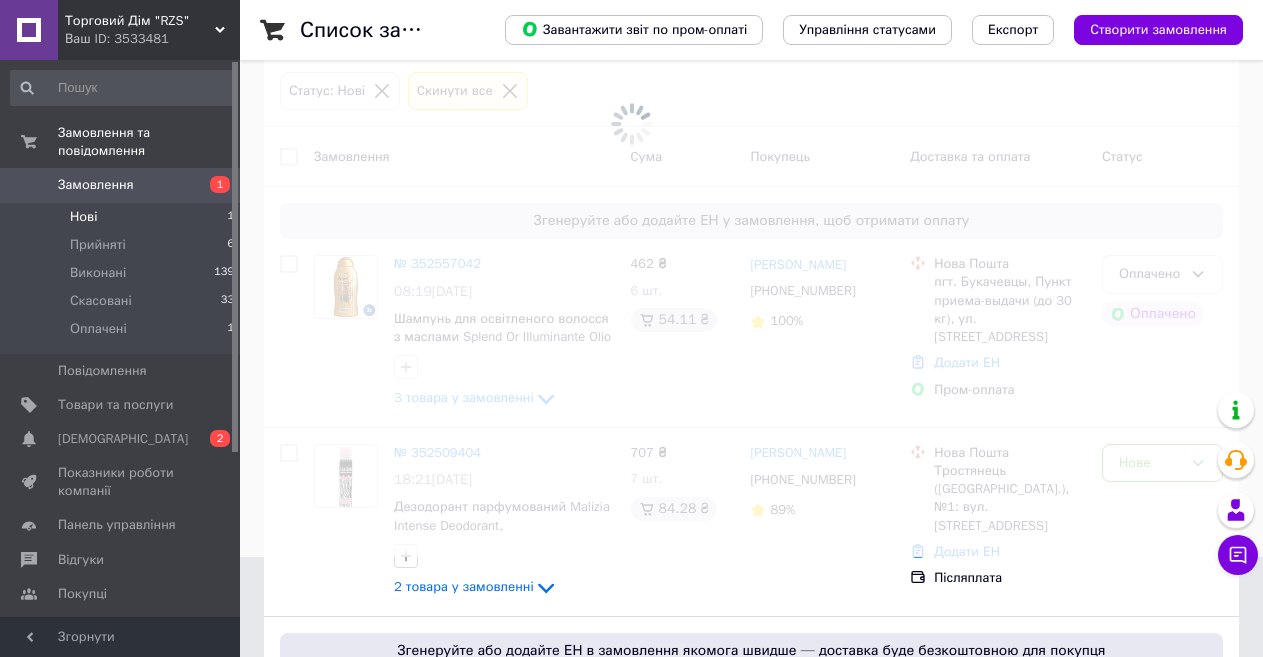 scroll, scrollTop: 0, scrollLeft: 0, axis: both 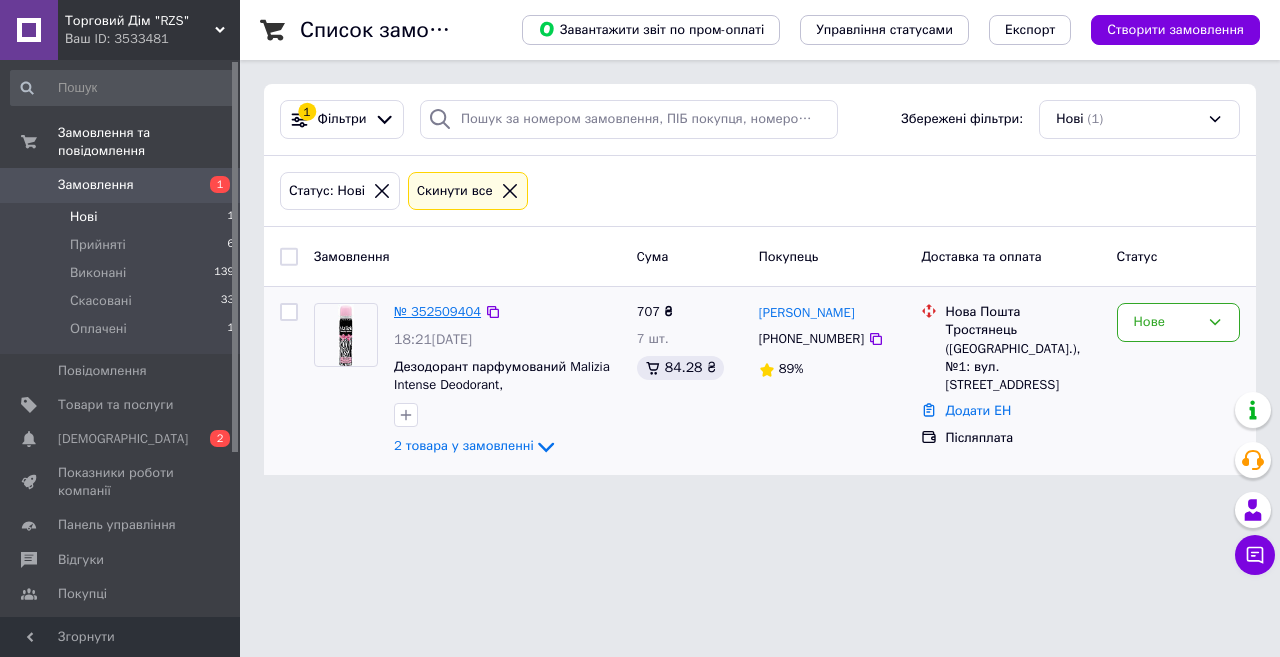 click on "№ 352509404" at bounding box center [437, 311] 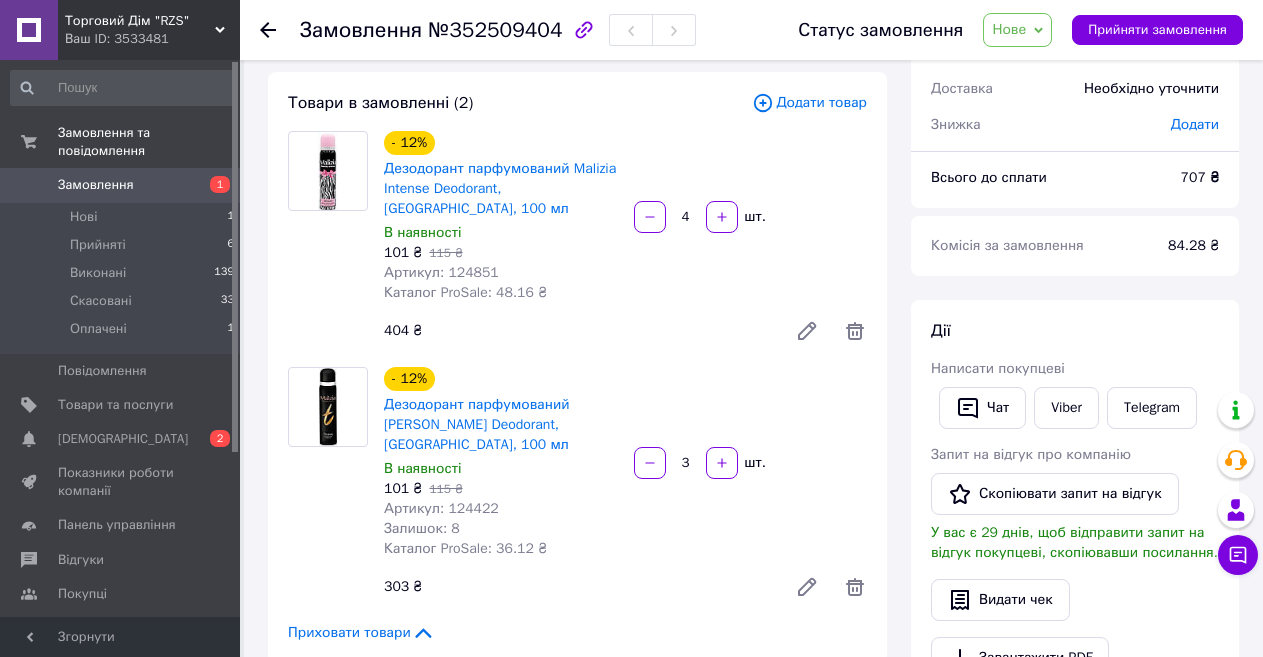 scroll, scrollTop: 0, scrollLeft: 0, axis: both 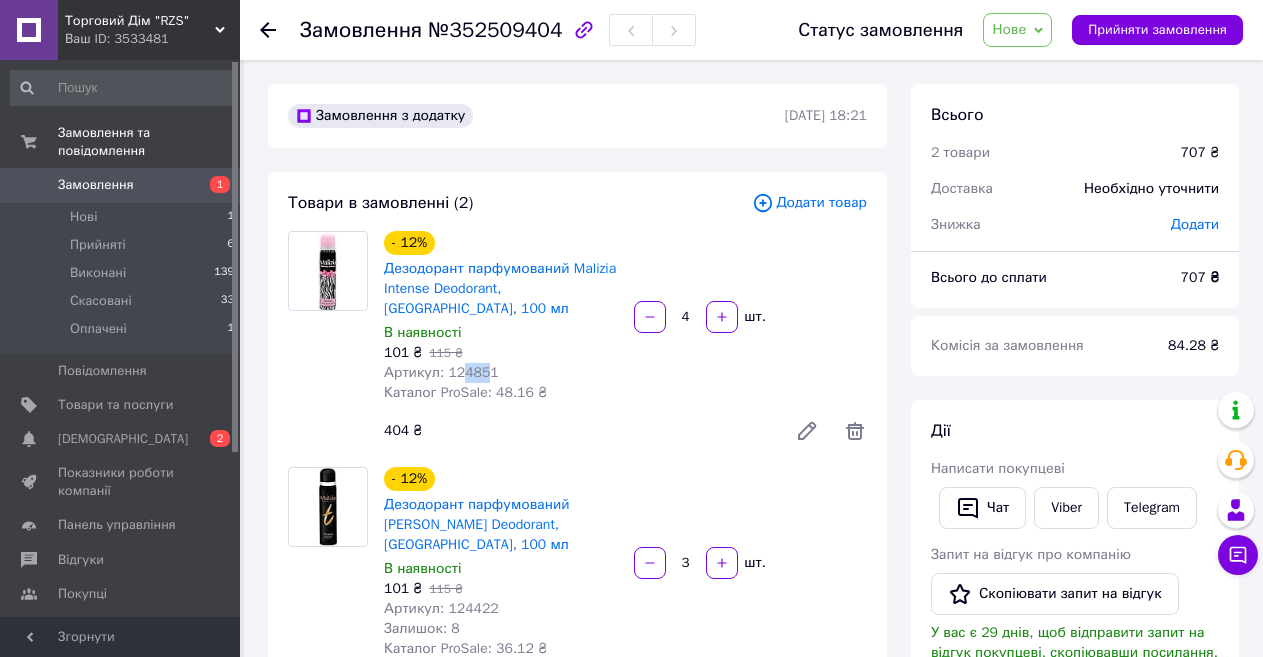 drag, startPoint x: 482, startPoint y: 352, endPoint x: 456, endPoint y: 353, distance: 26.019224 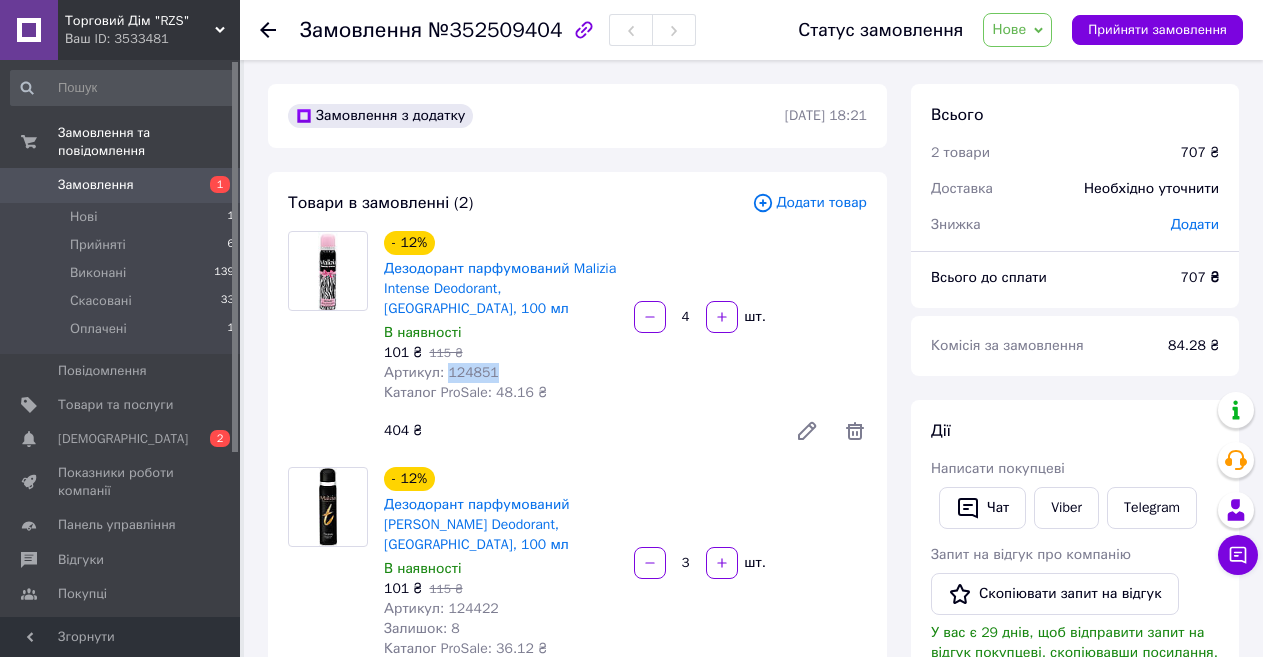 drag, startPoint x: 486, startPoint y: 353, endPoint x: 444, endPoint y: 353, distance: 42 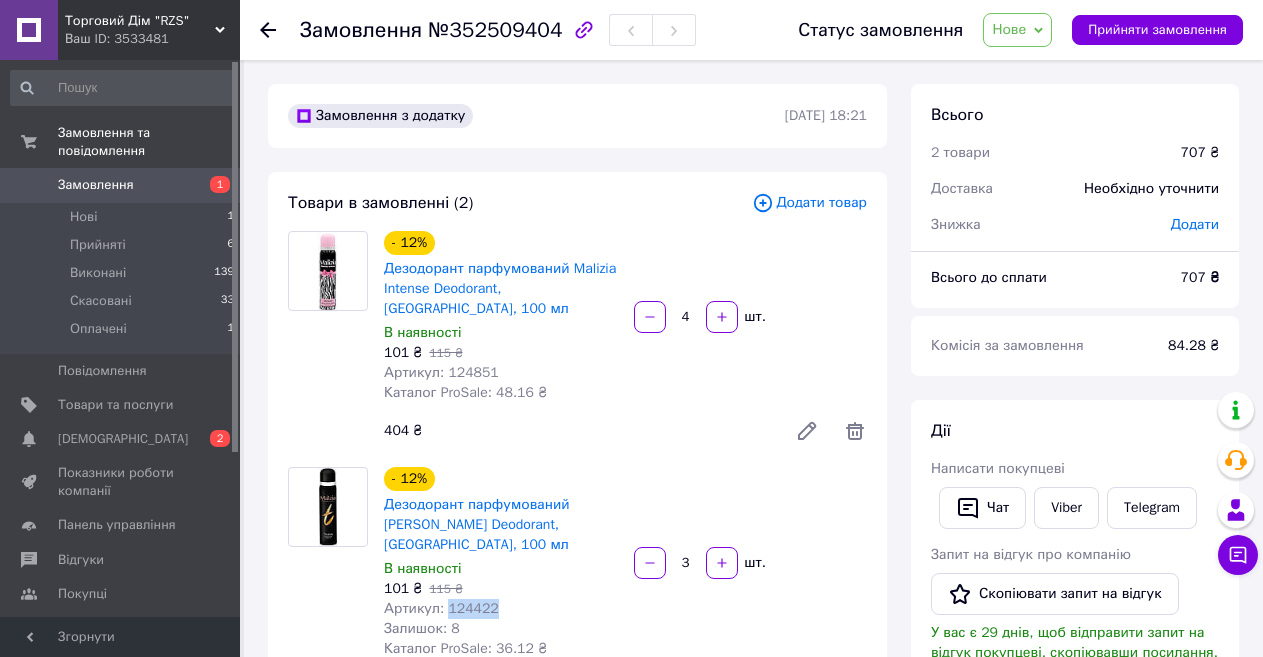 drag, startPoint x: 485, startPoint y: 568, endPoint x: 442, endPoint y: 576, distance: 43.737854 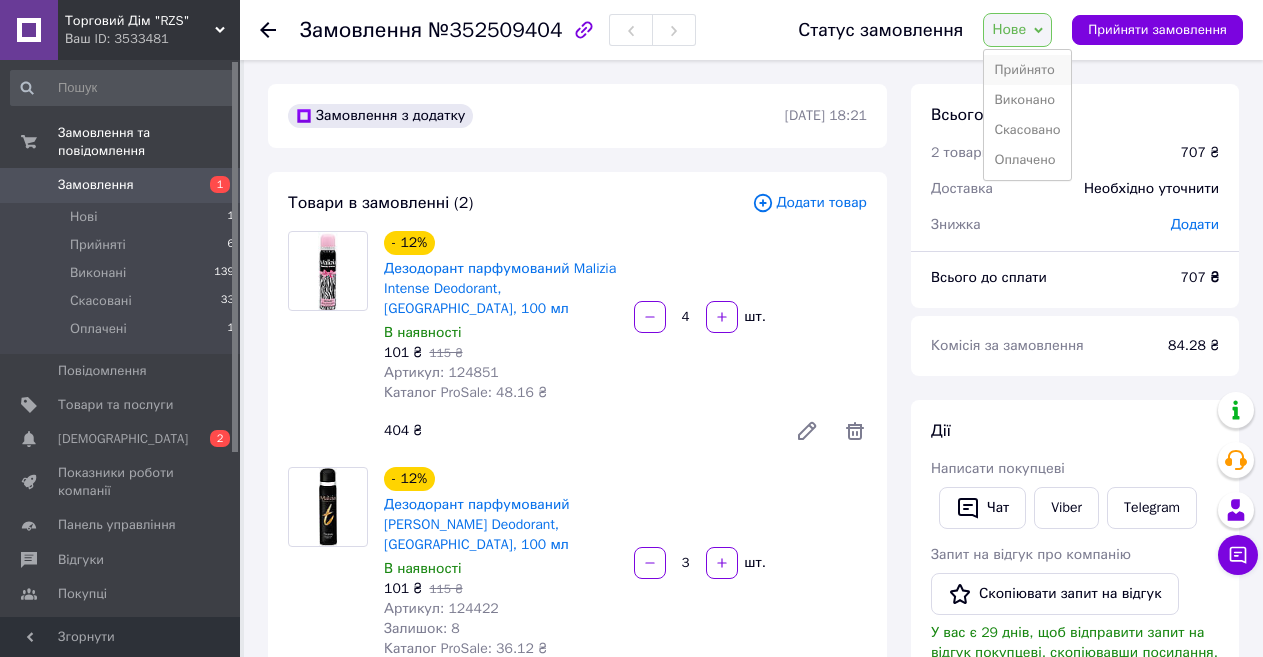 click on "Прийнято" at bounding box center [1027, 70] 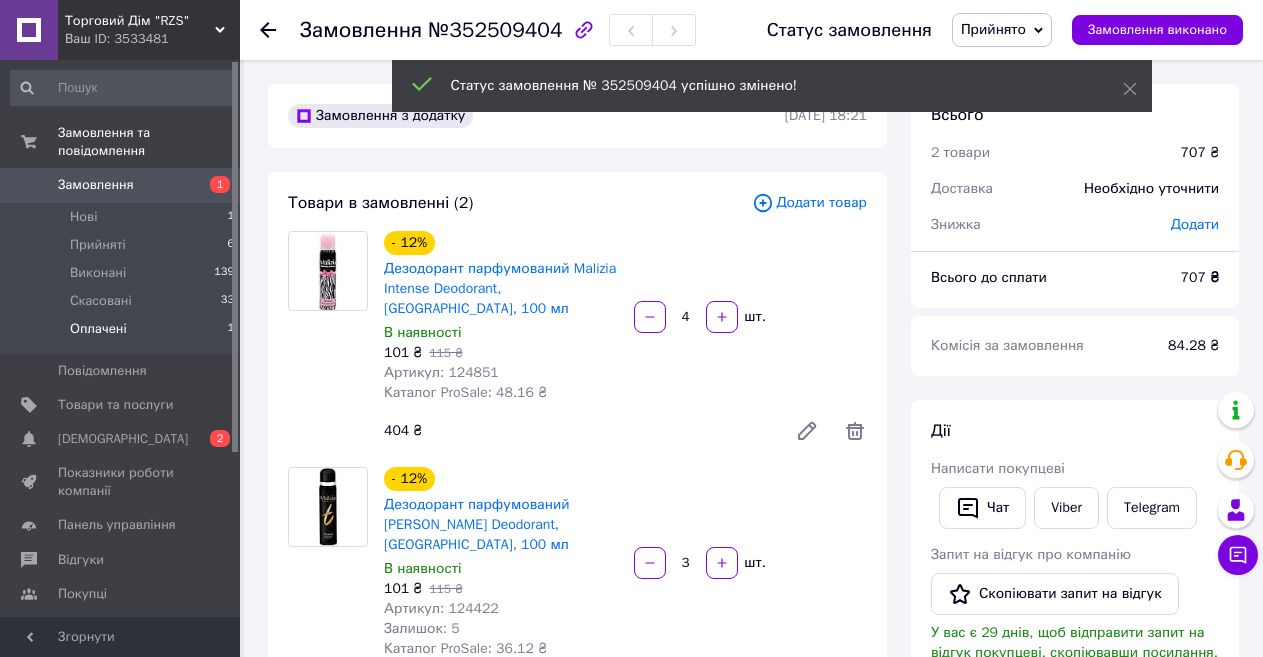 click on "Оплачені 1" at bounding box center [123, 334] 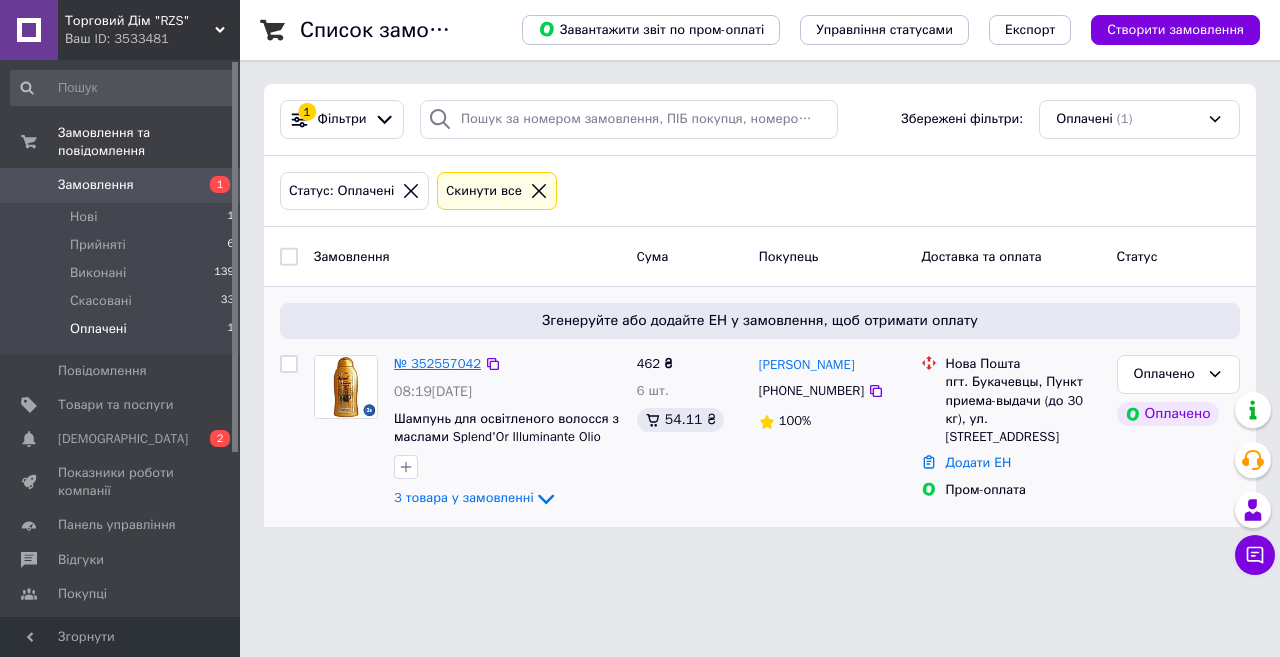 click on "№ 352557042" at bounding box center (437, 363) 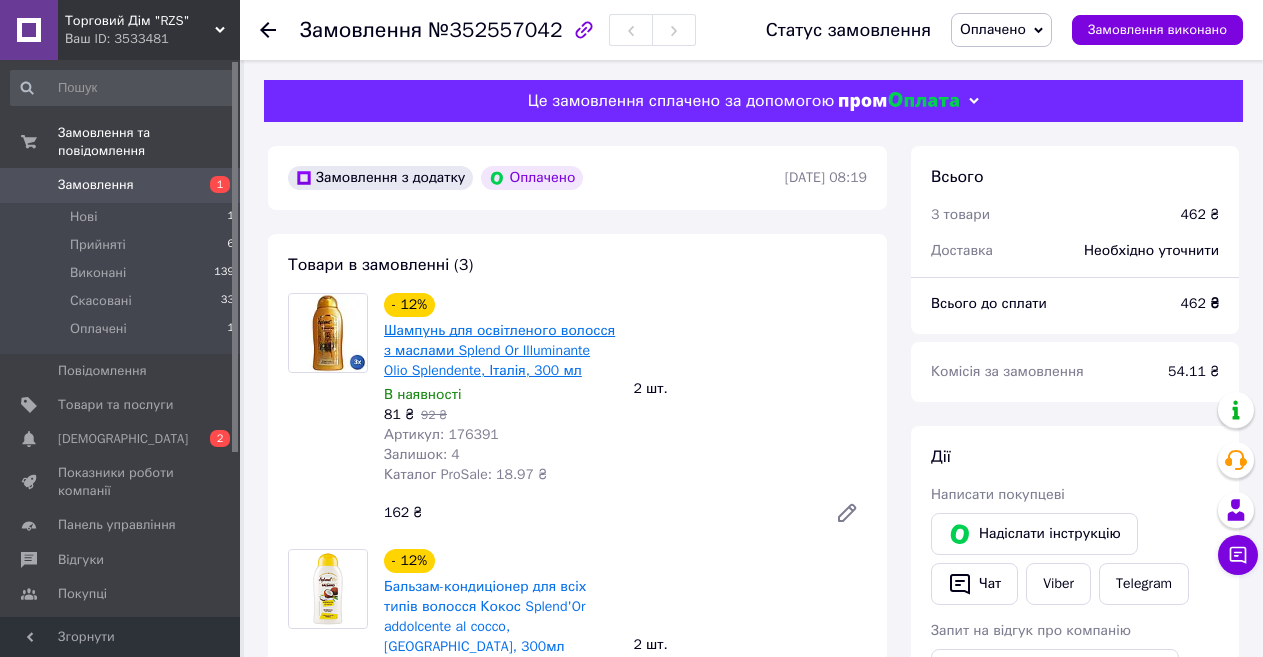 scroll, scrollTop: 200, scrollLeft: 0, axis: vertical 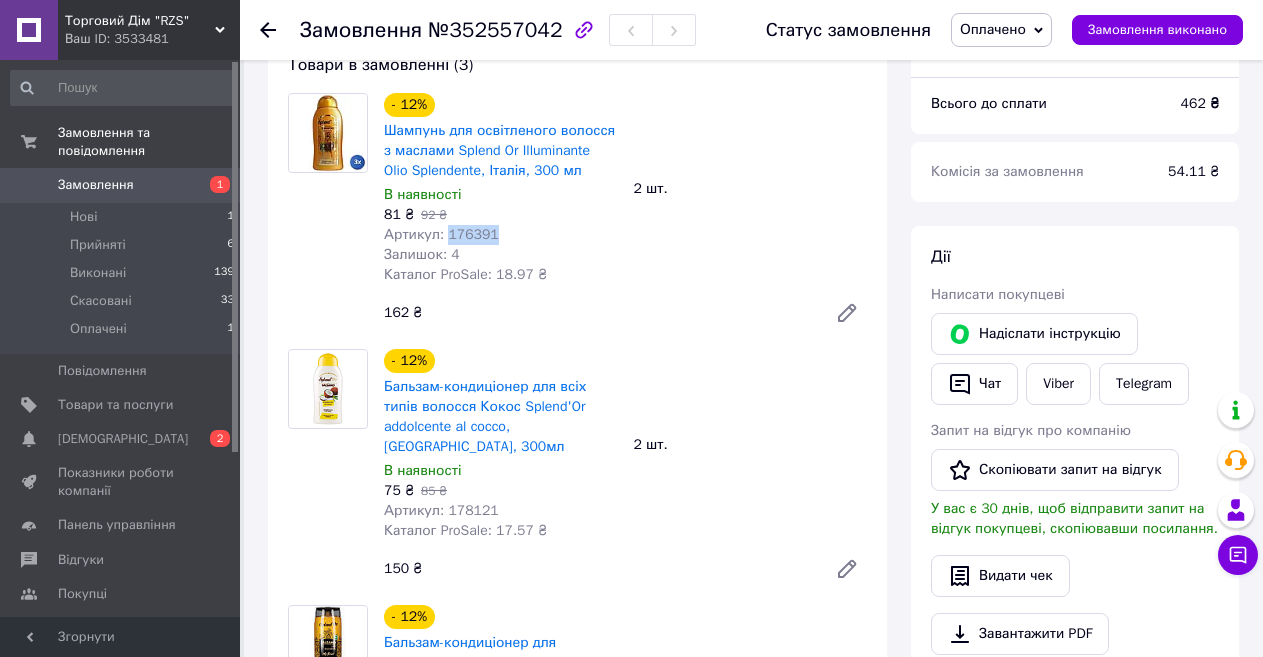 drag, startPoint x: 486, startPoint y: 233, endPoint x: 445, endPoint y: 233, distance: 41 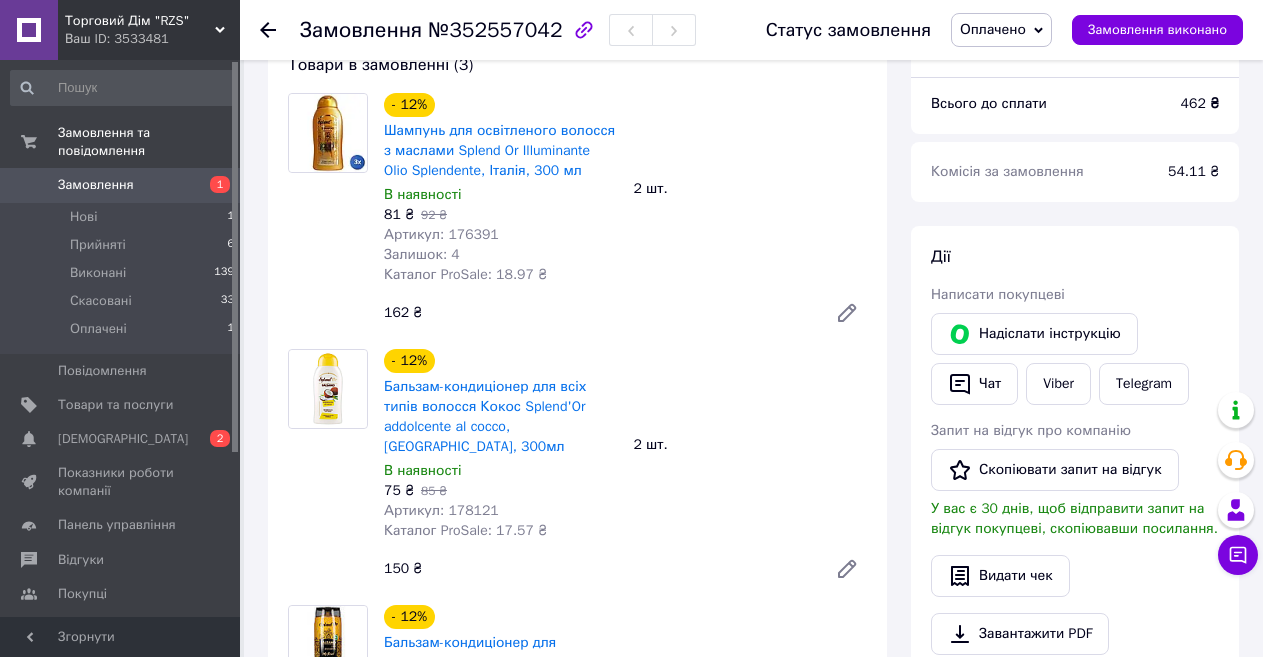drag, startPoint x: 482, startPoint y: 495, endPoint x: 493, endPoint y: 486, distance: 14.21267 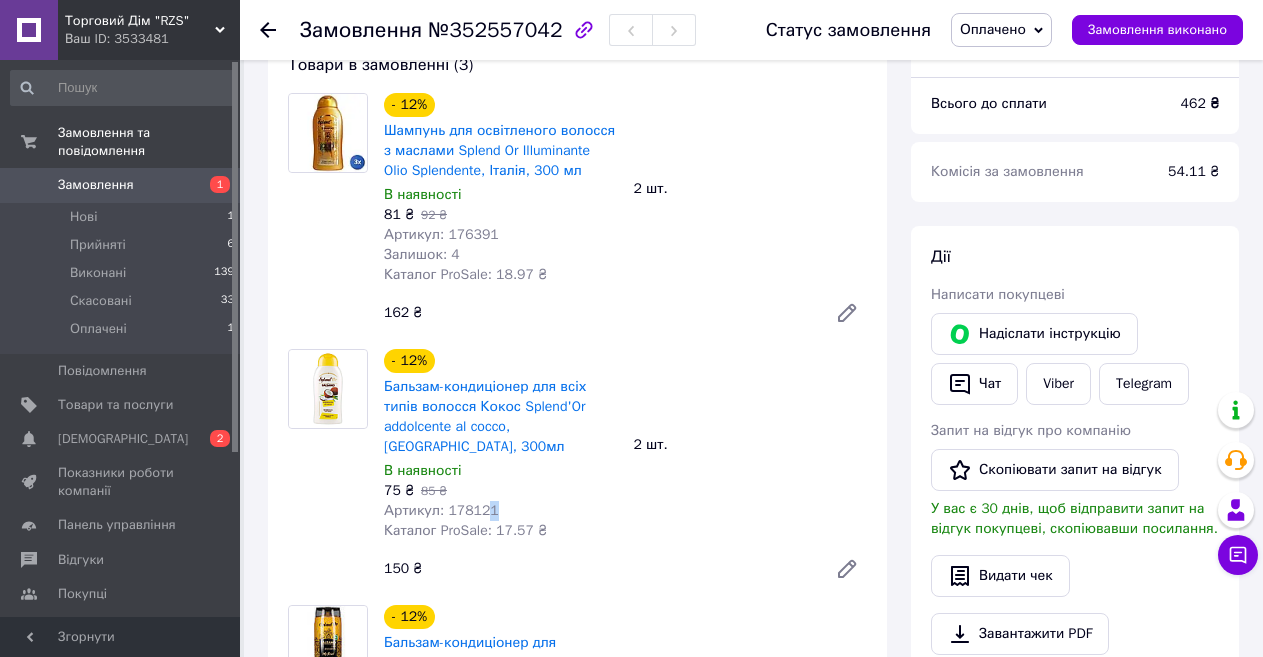 click on "Артикул: 178121" at bounding box center [501, 511] 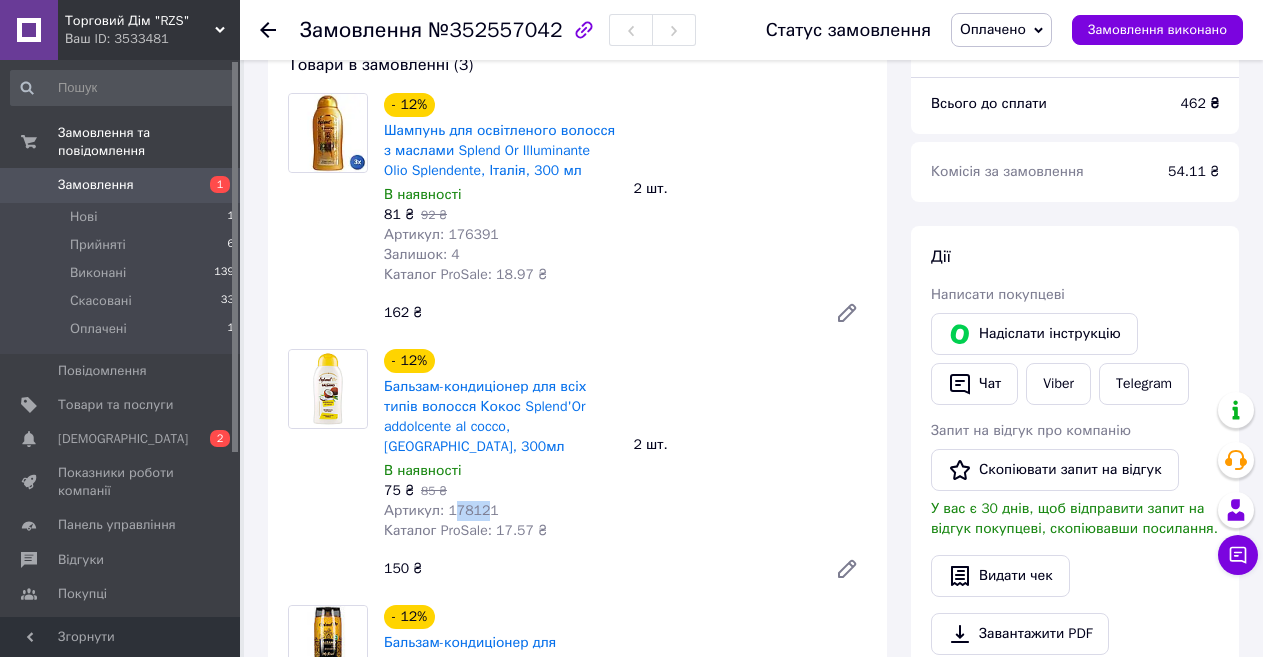 drag, startPoint x: 483, startPoint y: 489, endPoint x: 468, endPoint y: 488, distance: 15.033297 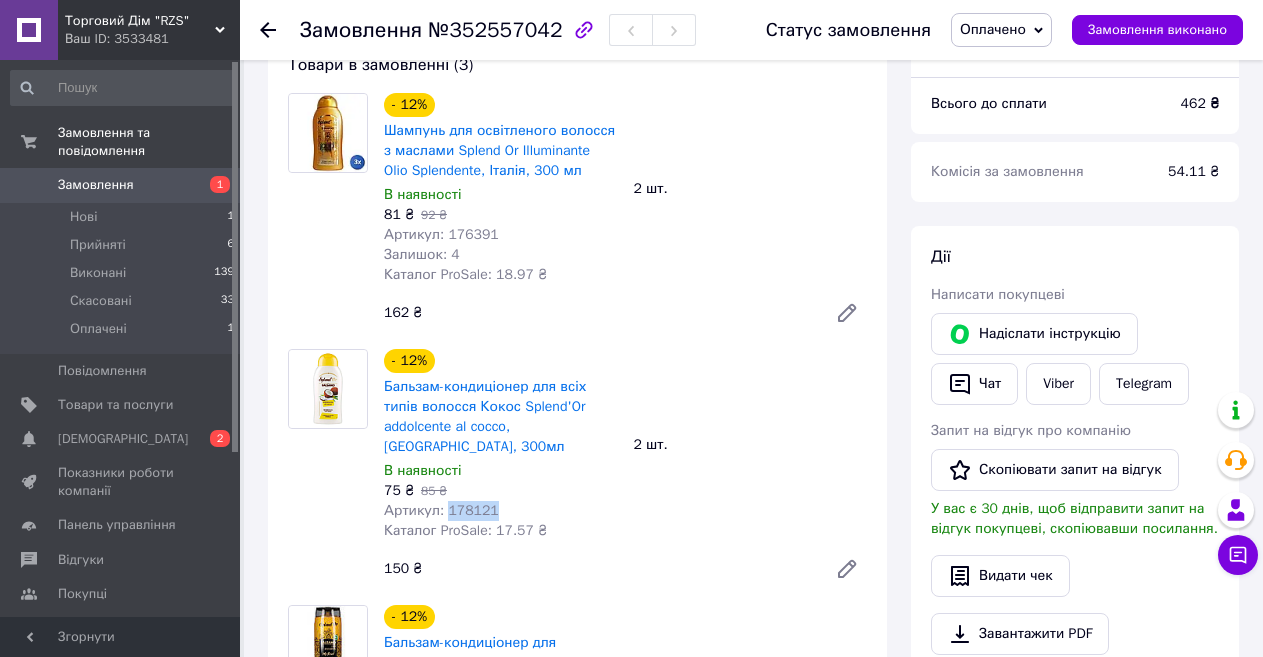 drag, startPoint x: 485, startPoint y: 488, endPoint x: 443, endPoint y: 492, distance: 42.190044 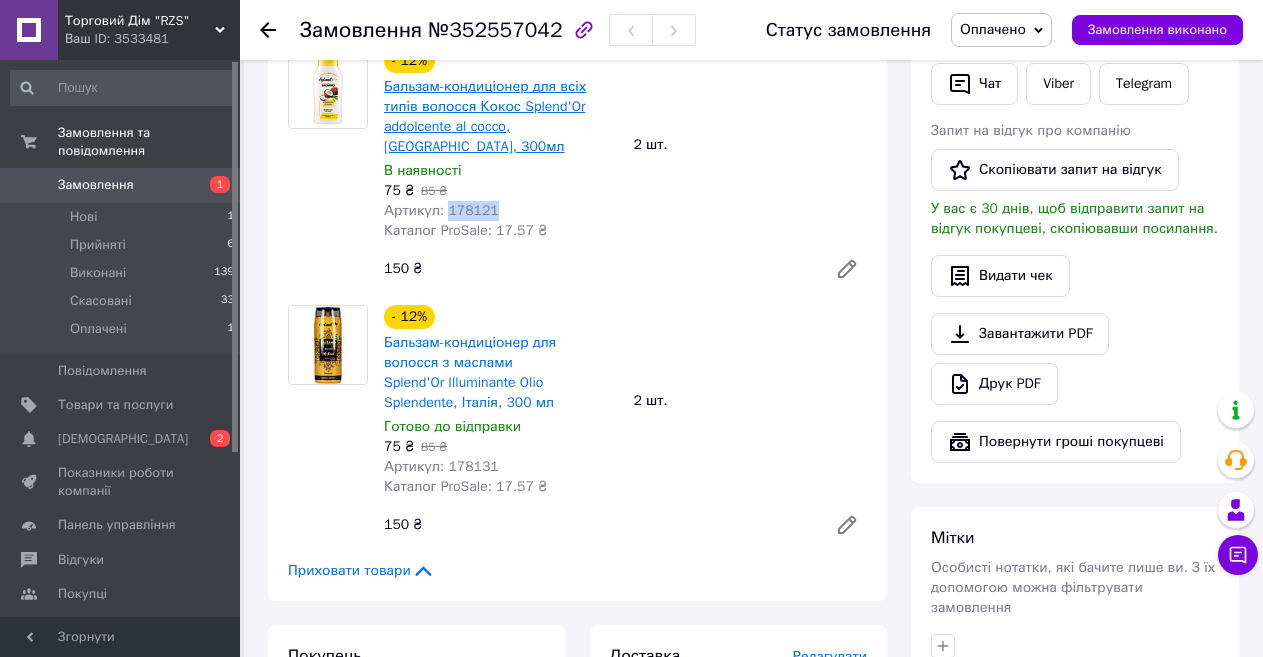 scroll, scrollTop: 600, scrollLeft: 0, axis: vertical 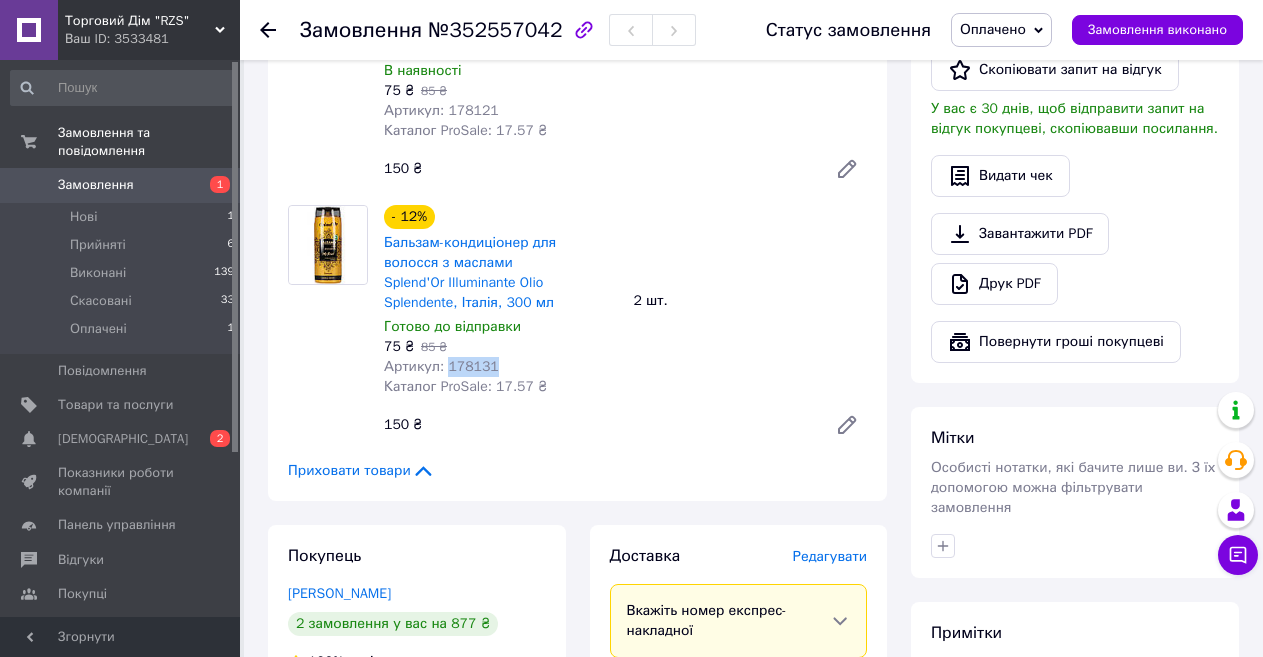 drag, startPoint x: 484, startPoint y: 328, endPoint x: 442, endPoint y: 332, distance: 42.190044 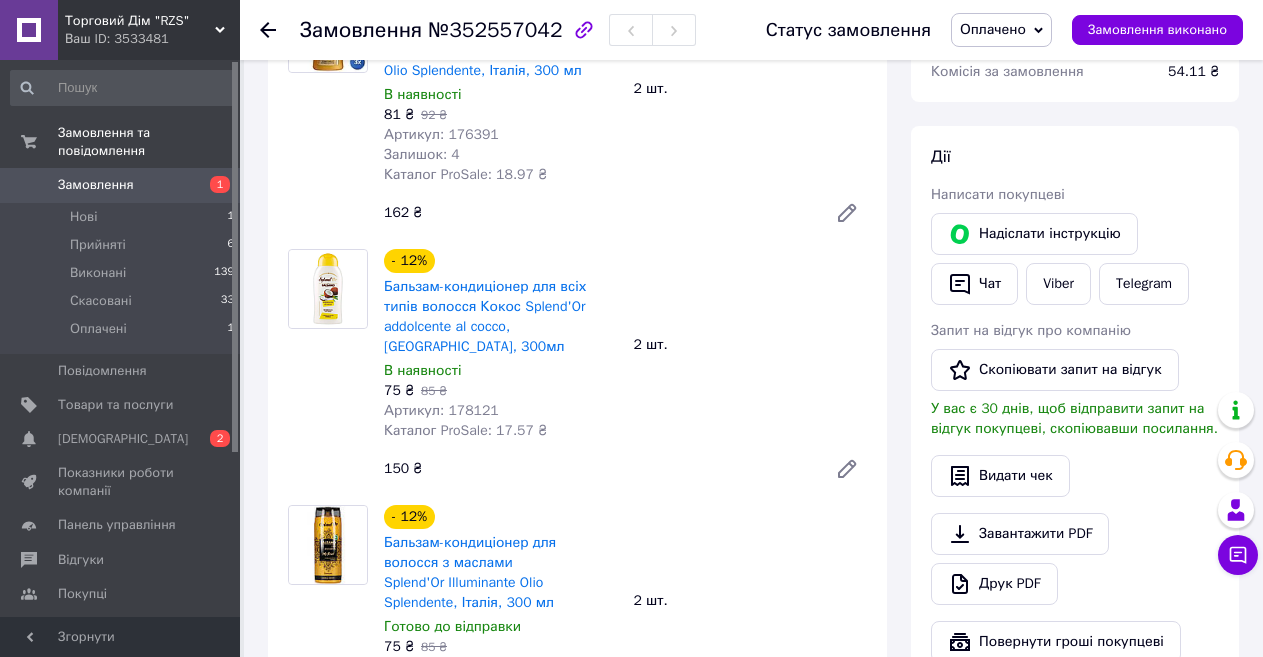 scroll, scrollTop: 100, scrollLeft: 0, axis: vertical 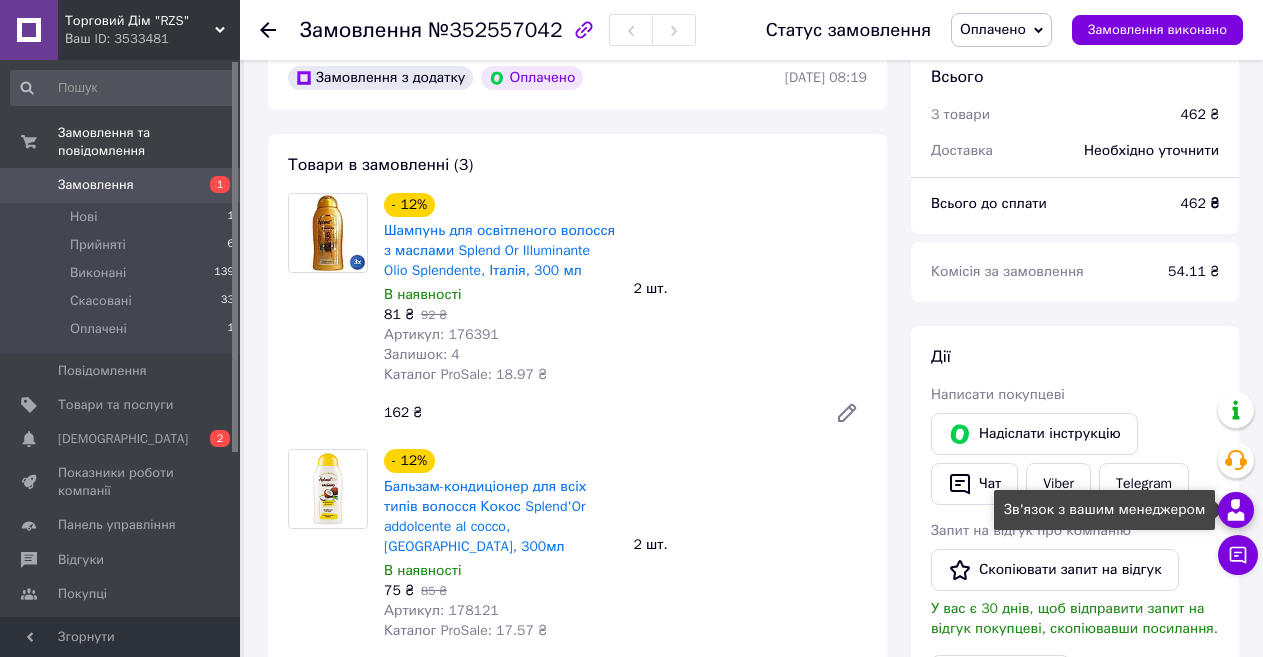click 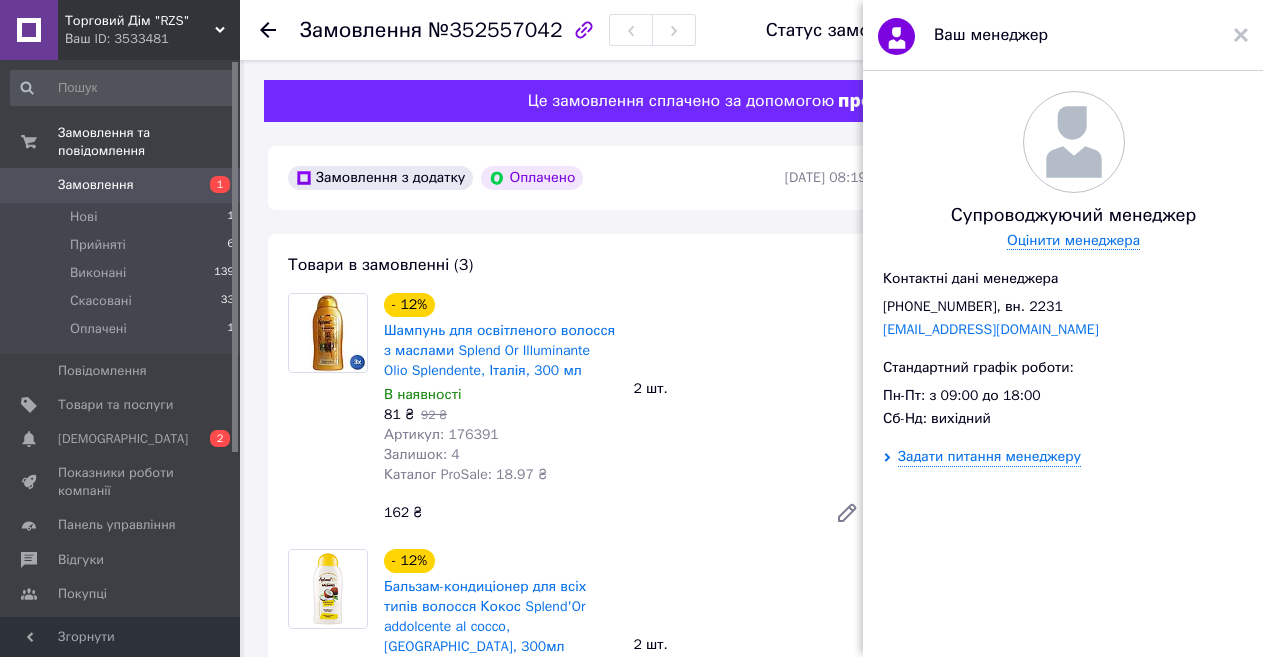 scroll, scrollTop: 300, scrollLeft: 0, axis: vertical 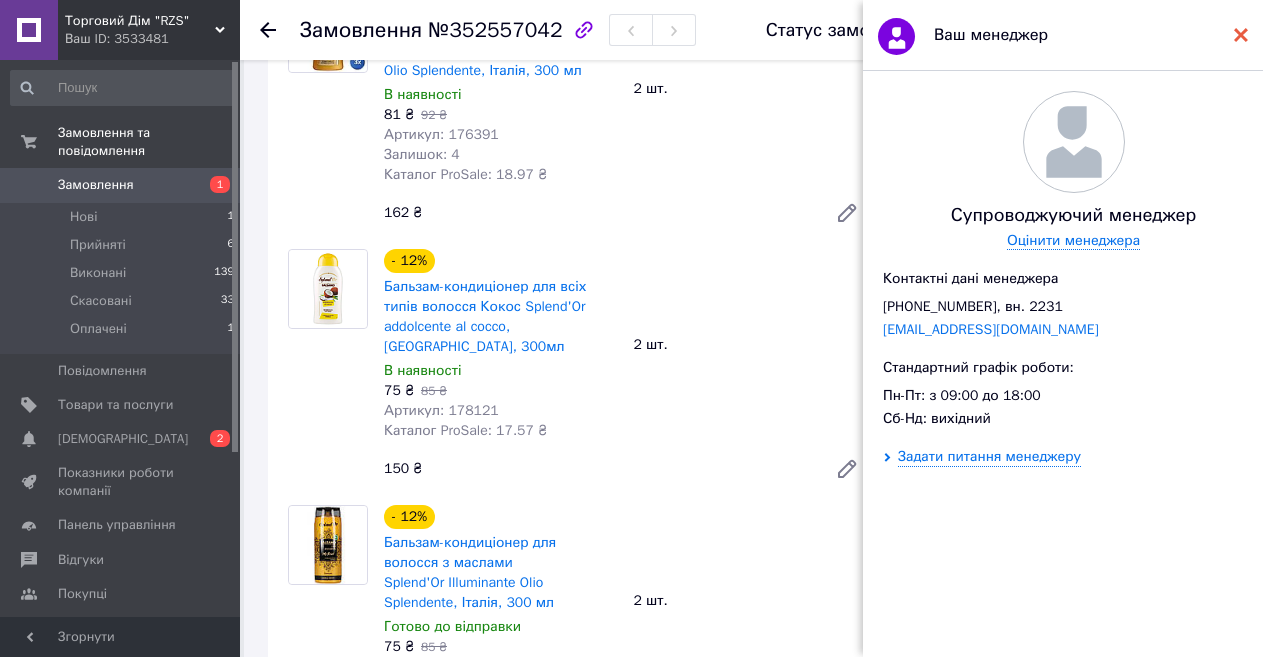 click 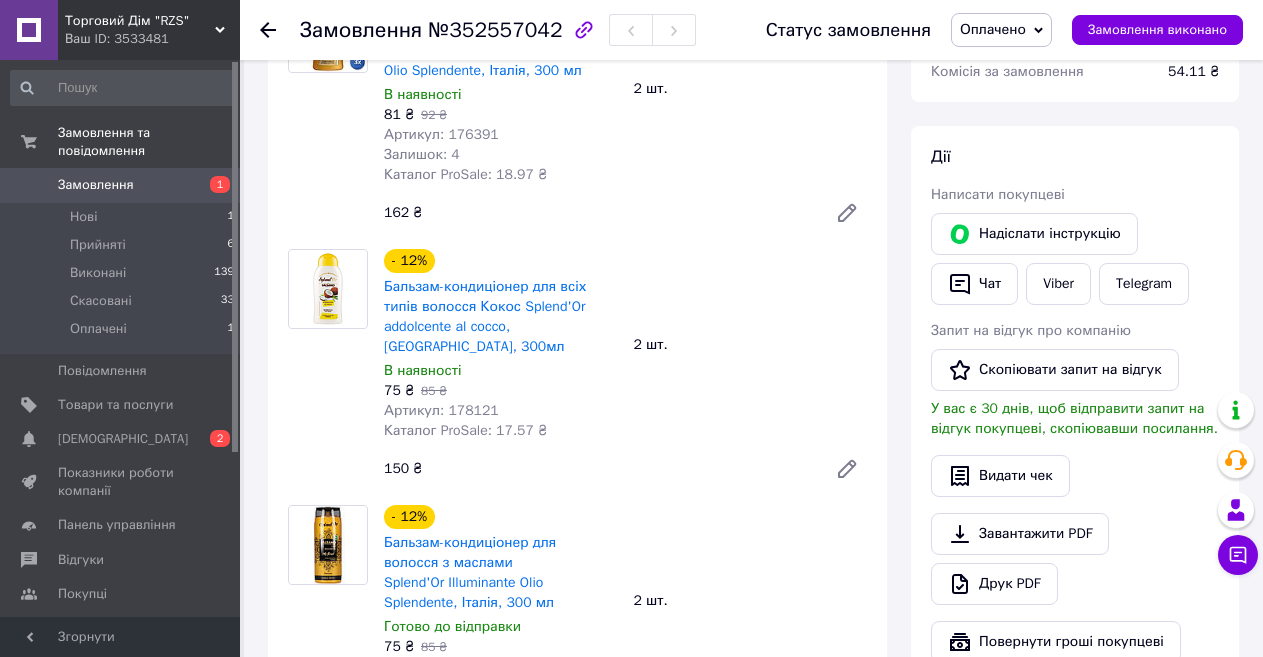 click on "В наявності" at bounding box center [422, 370] 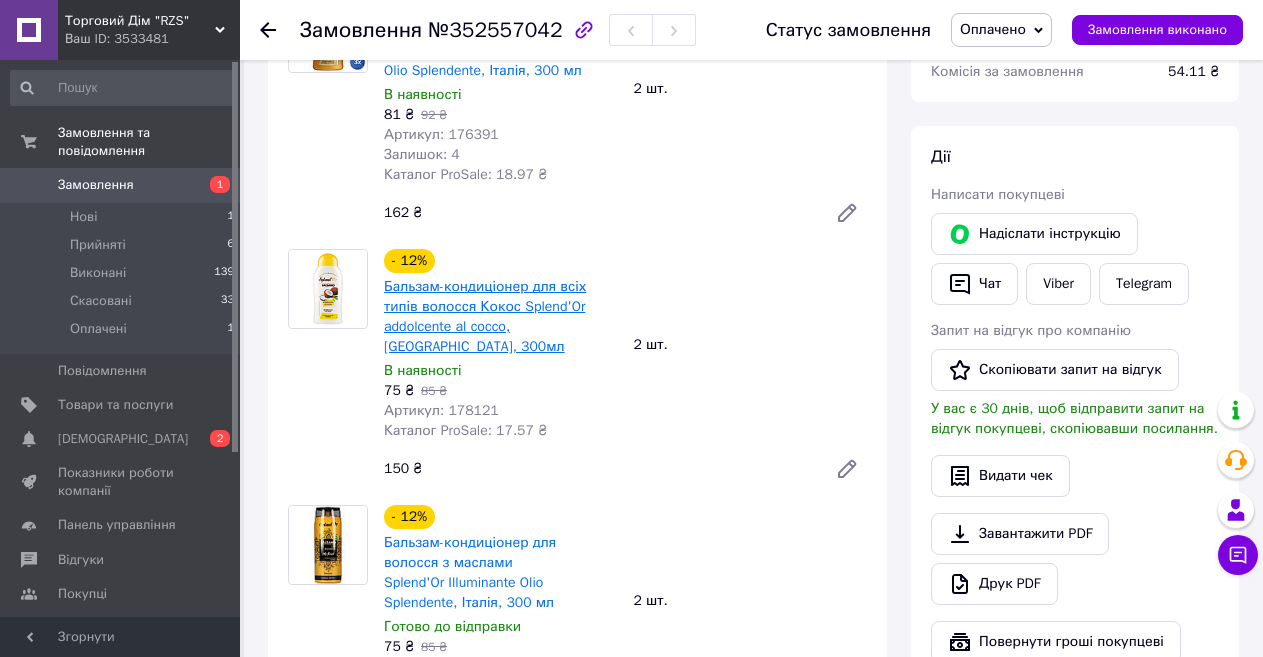 click on "Бальзам-кондиціонер для всіх типів волосся Кокос Splend'Or addolcente al cocco, [GEOGRAPHIC_DATA], 300мл" at bounding box center [485, 316] 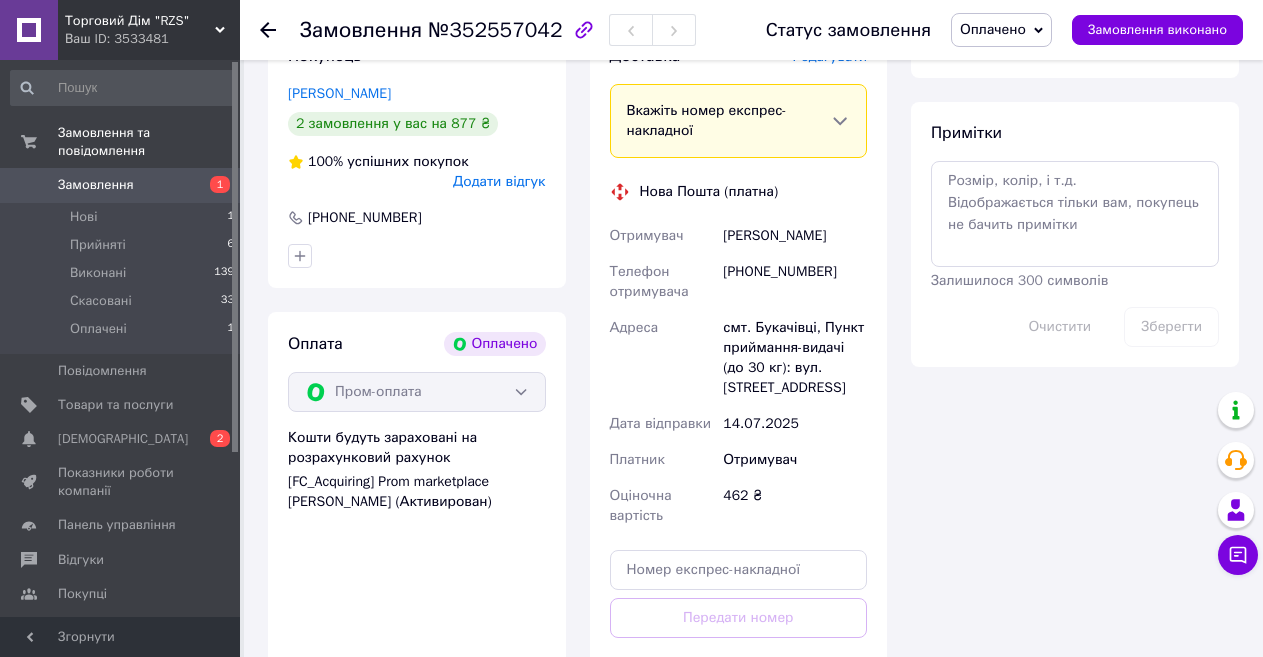 scroll, scrollTop: 1200, scrollLeft: 0, axis: vertical 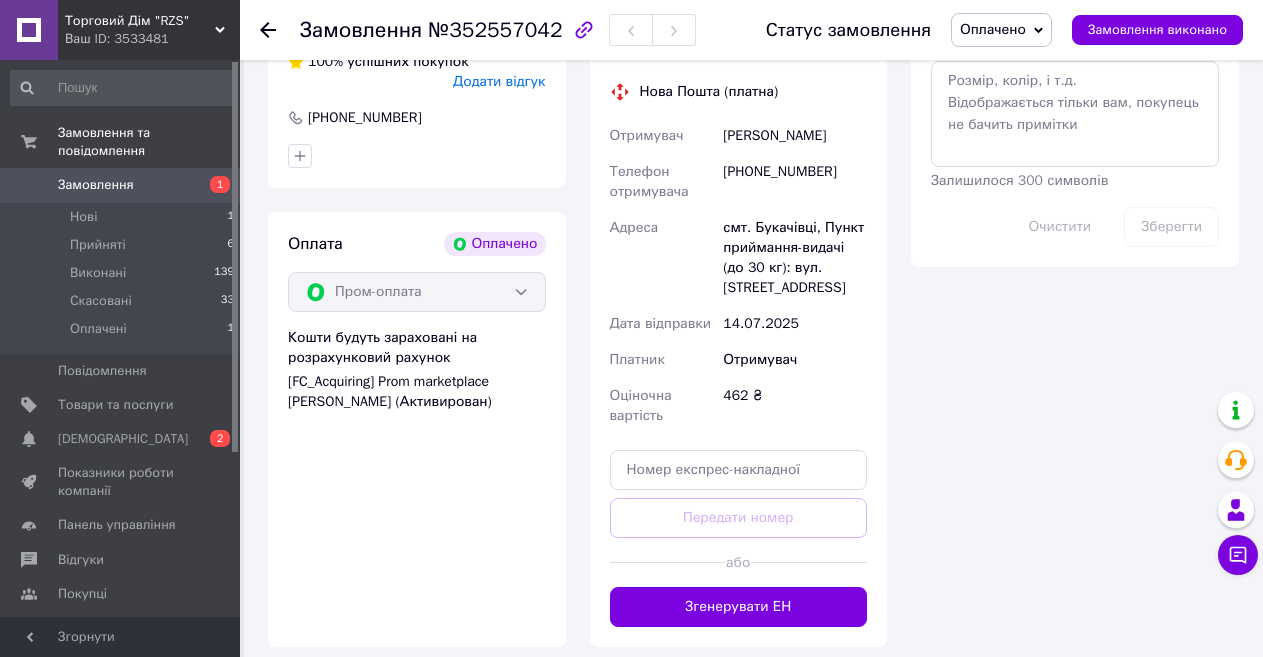 click on "Оплачено" at bounding box center (993, 29) 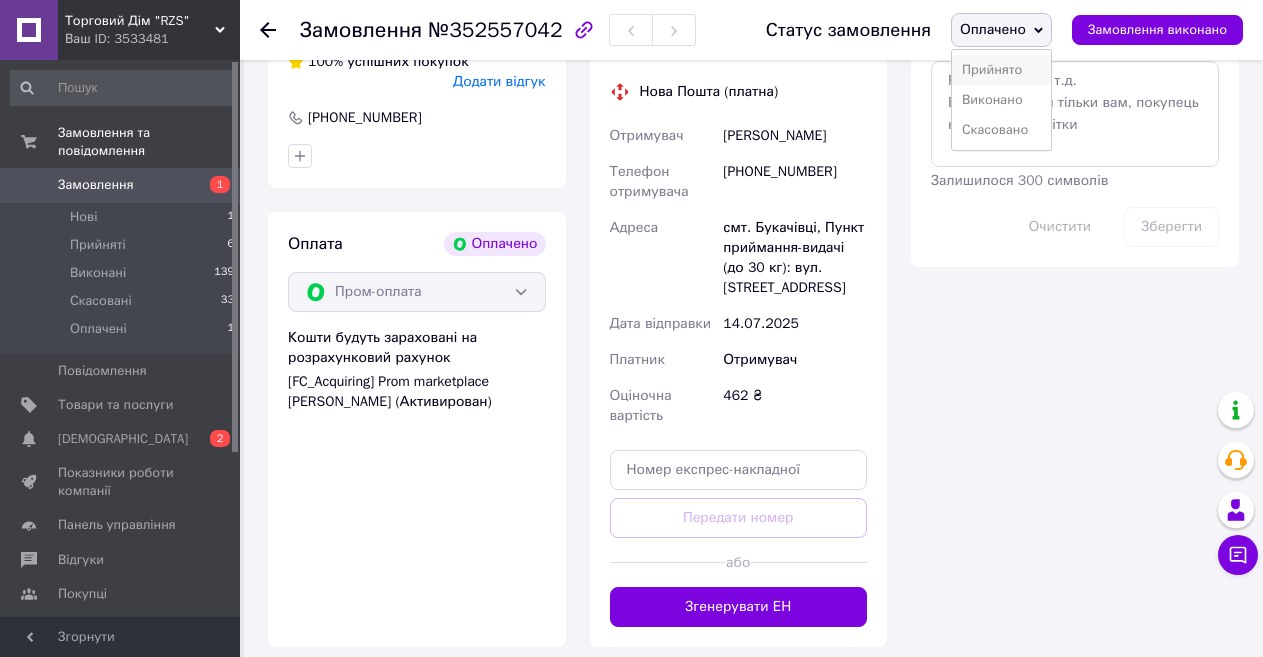 click on "Прийнято" at bounding box center [1001, 70] 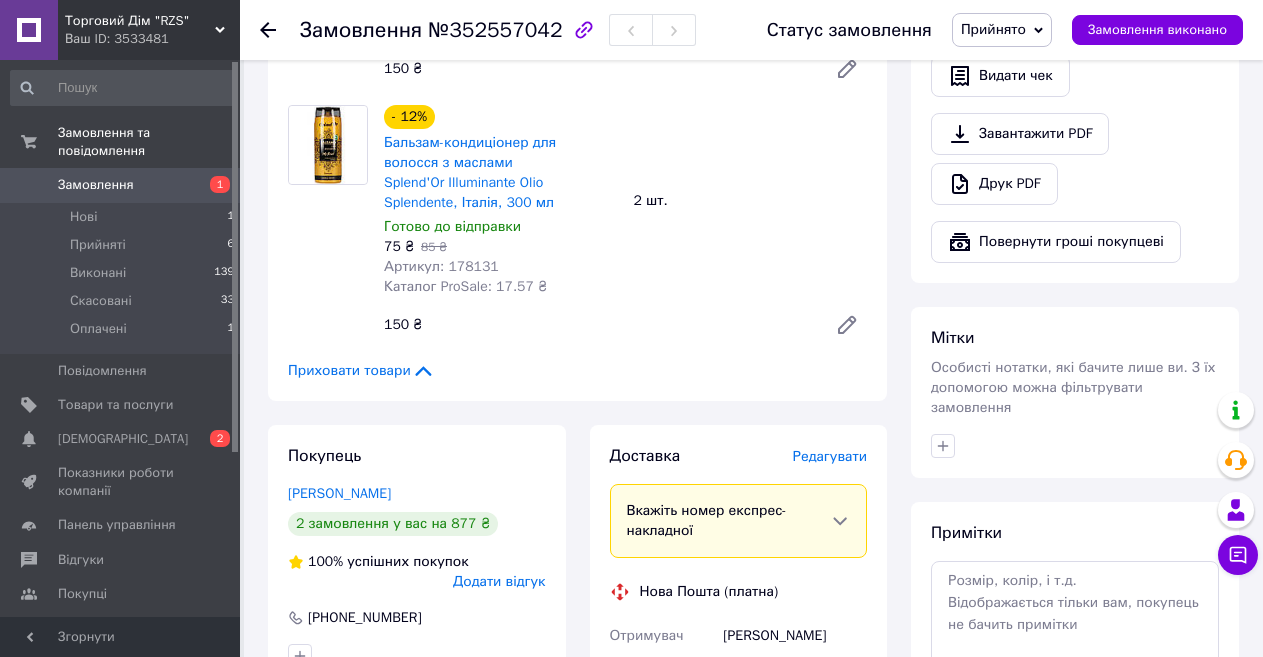 scroll, scrollTop: 800, scrollLeft: 0, axis: vertical 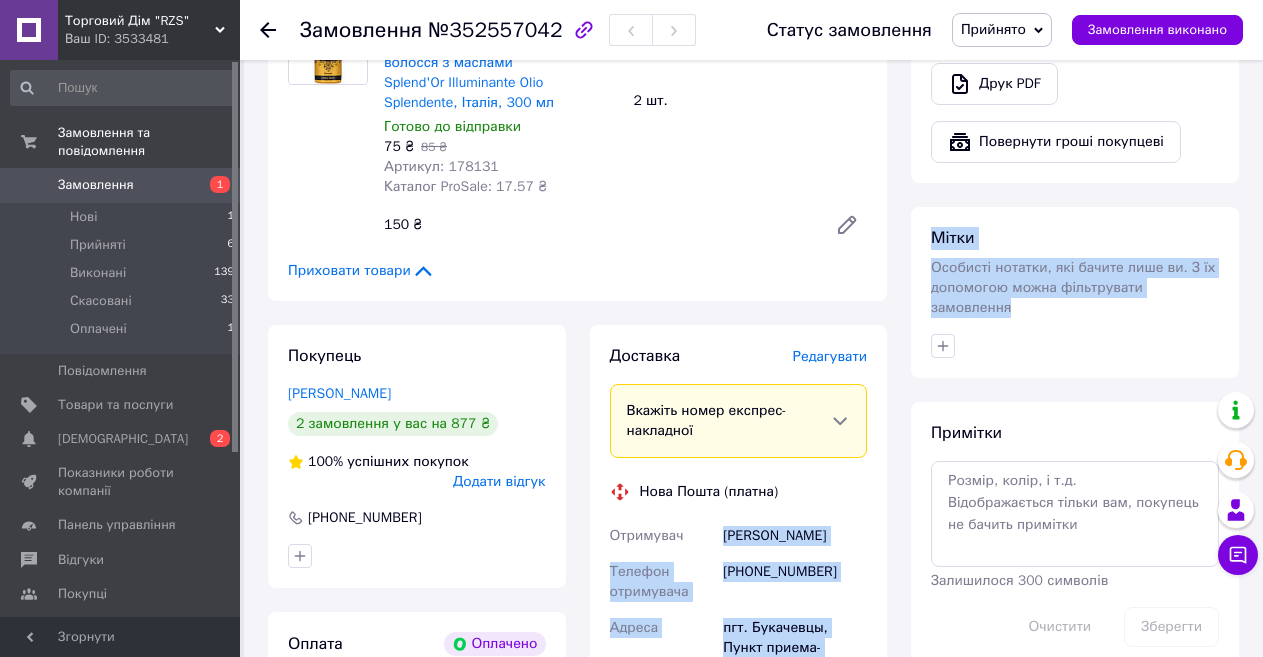 drag, startPoint x: 725, startPoint y: 497, endPoint x: 899, endPoint y: 490, distance: 174.14075 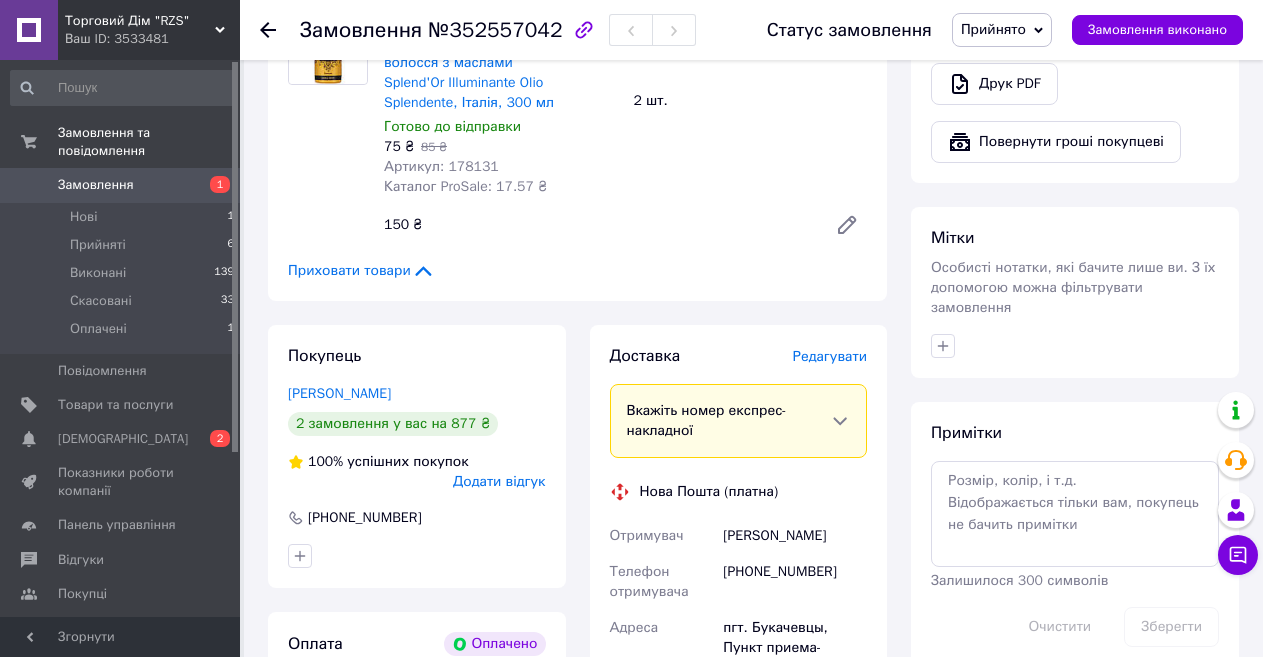 drag, startPoint x: 832, startPoint y: 497, endPoint x: 727, endPoint y: 502, distance: 105.11898 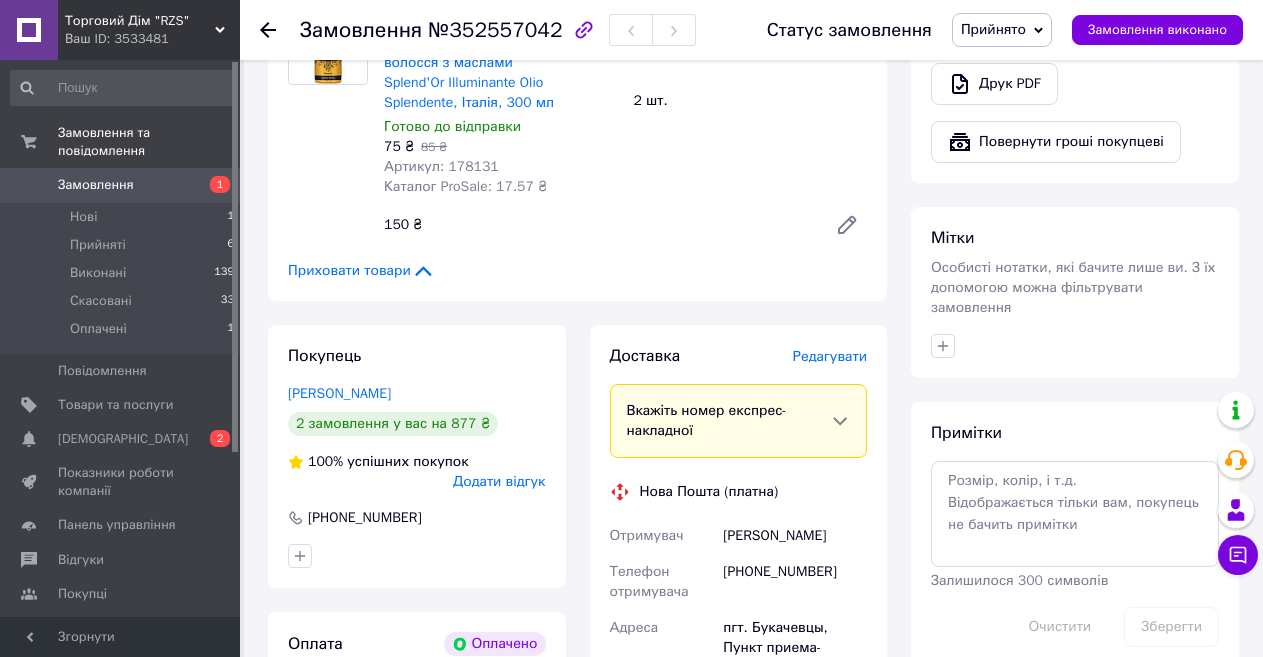 scroll, scrollTop: 1000, scrollLeft: 0, axis: vertical 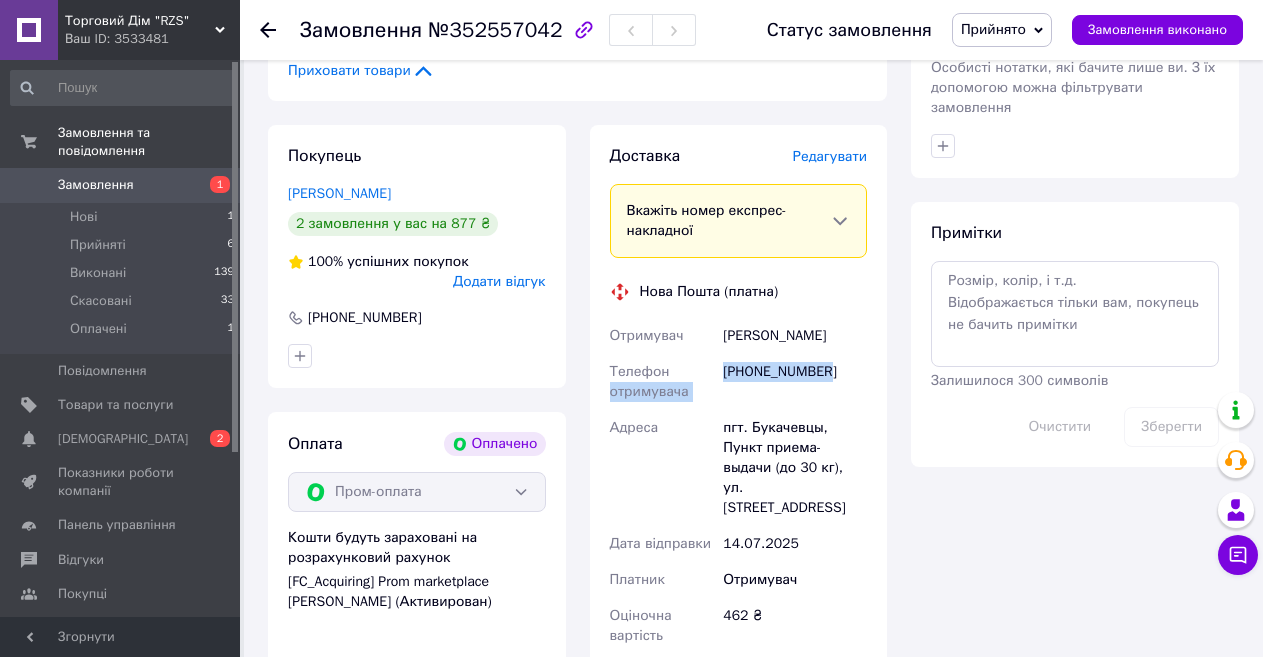 drag, startPoint x: 821, startPoint y: 328, endPoint x: 718, endPoint y: 341, distance: 103.81715 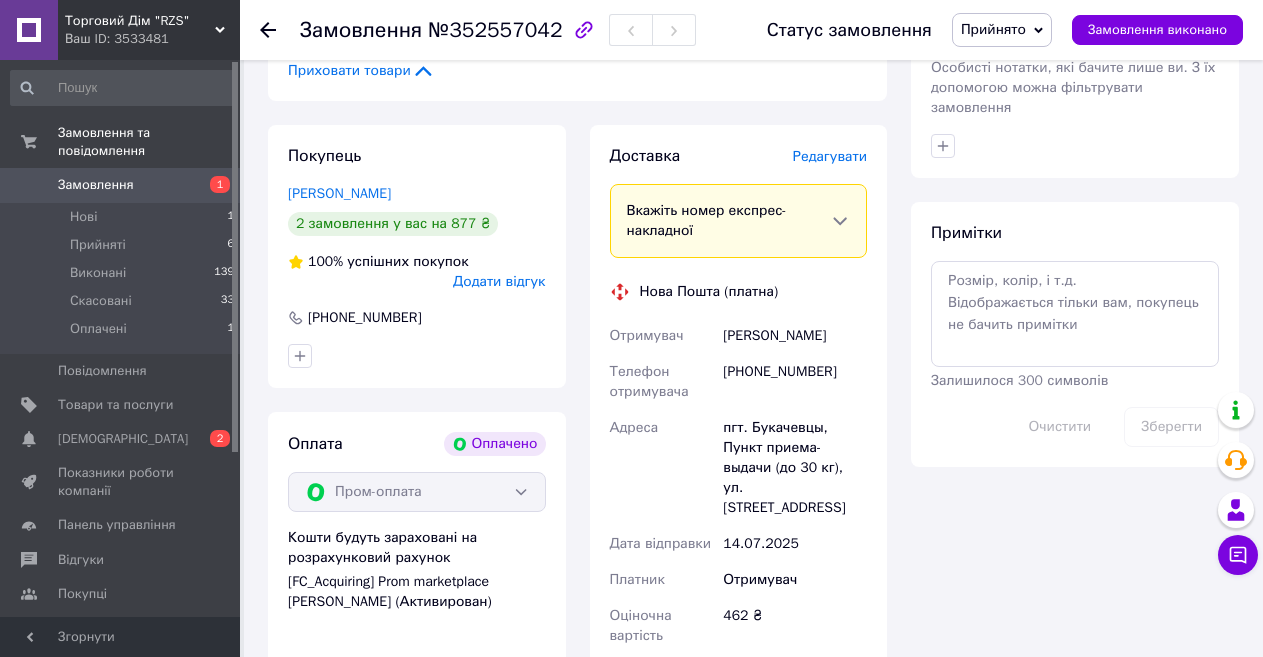click on "[PHONE_NUMBER]" at bounding box center [795, 382] 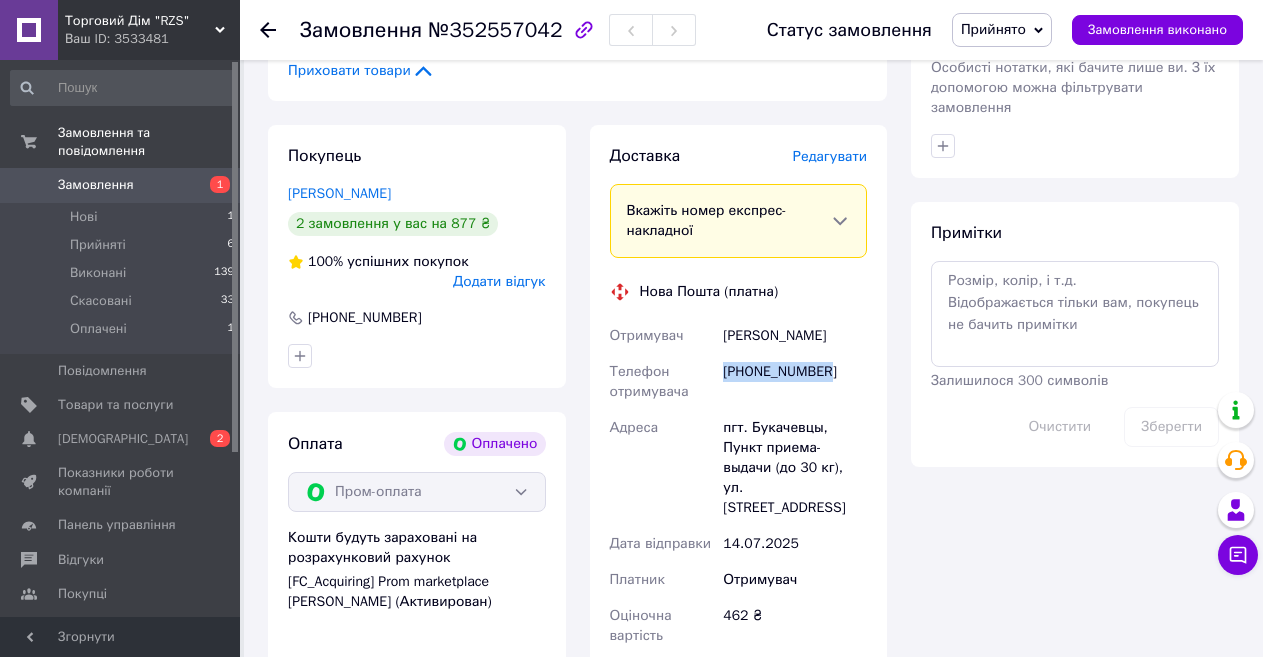 drag, startPoint x: 821, startPoint y: 331, endPoint x: 724, endPoint y: 341, distance: 97.5141 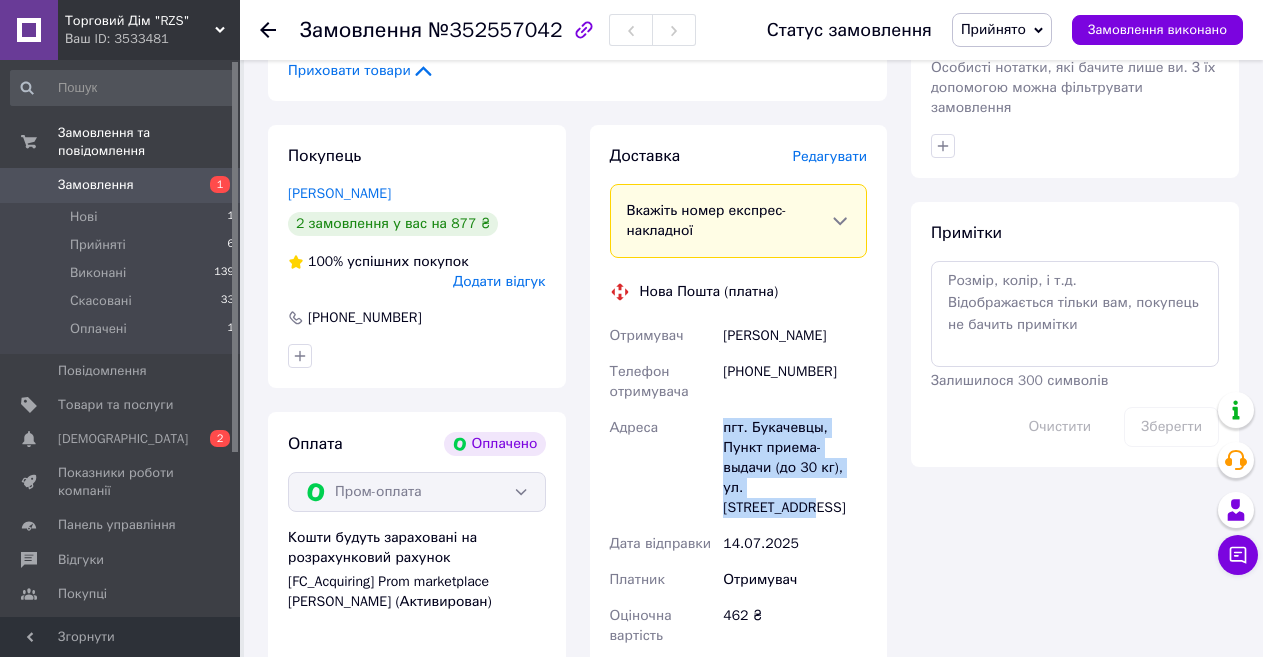 drag, startPoint x: 725, startPoint y: 388, endPoint x: 840, endPoint y: 447, distance: 129.2517 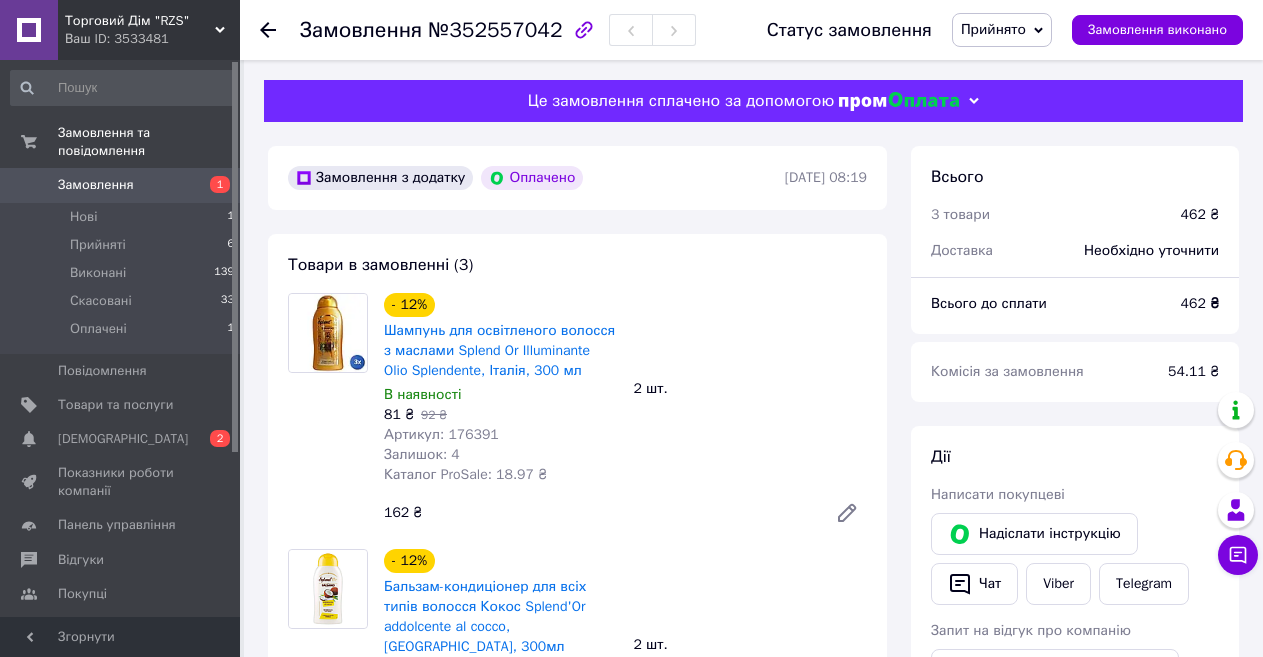scroll, scrollTop: 100, scrollLeft: 0, axis: vertical 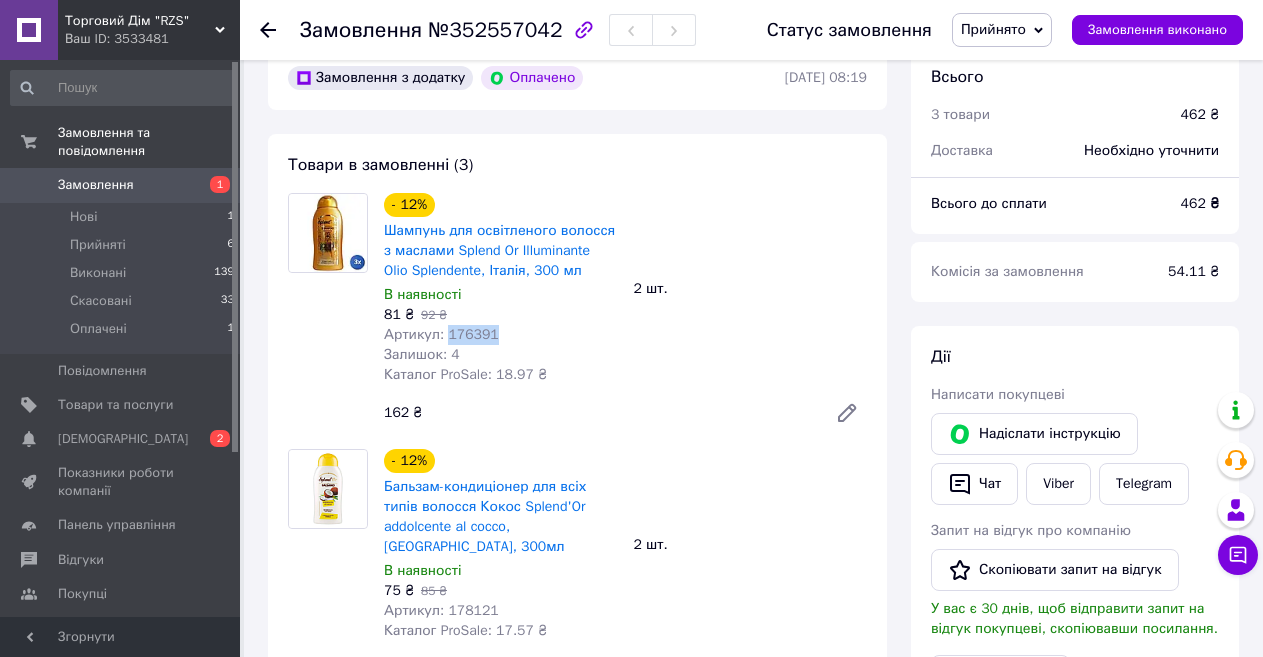 drag, startPoint x: 486, startPoint y: 336, endPoint x: 441, endPoint y: 336, distance: 45 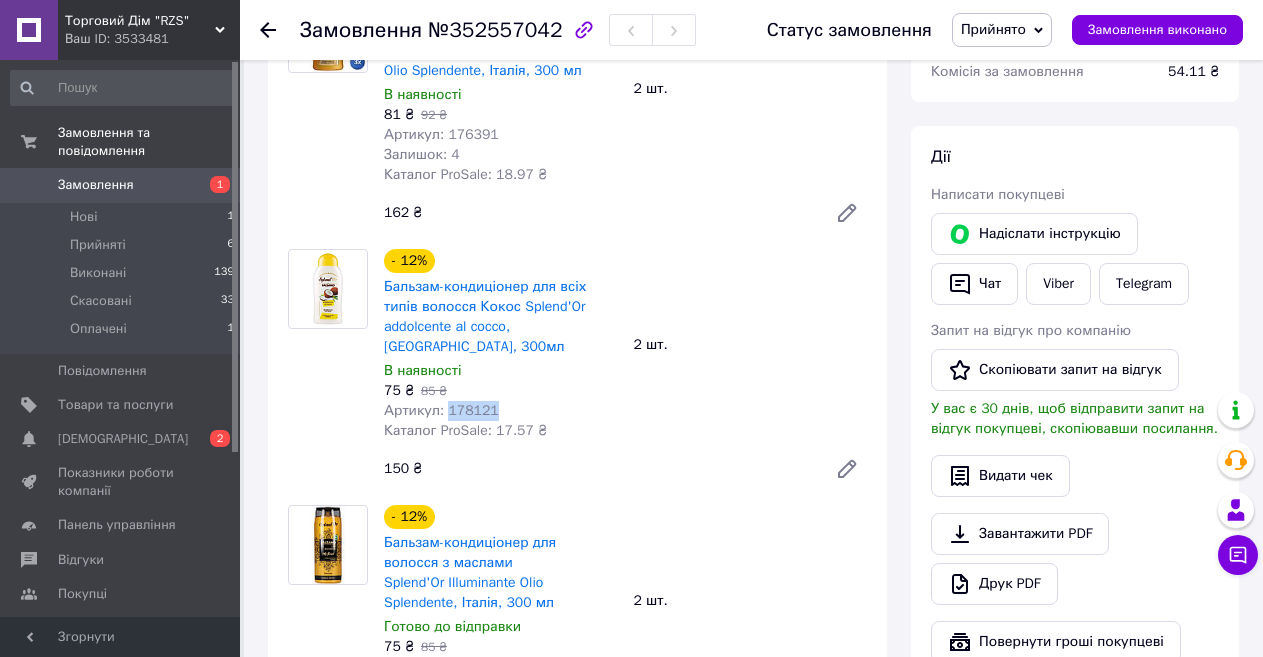 drag, startPoint x: 480, startPoint y: 392, endPoint x: 442, endPoint y: 392, distance: 38 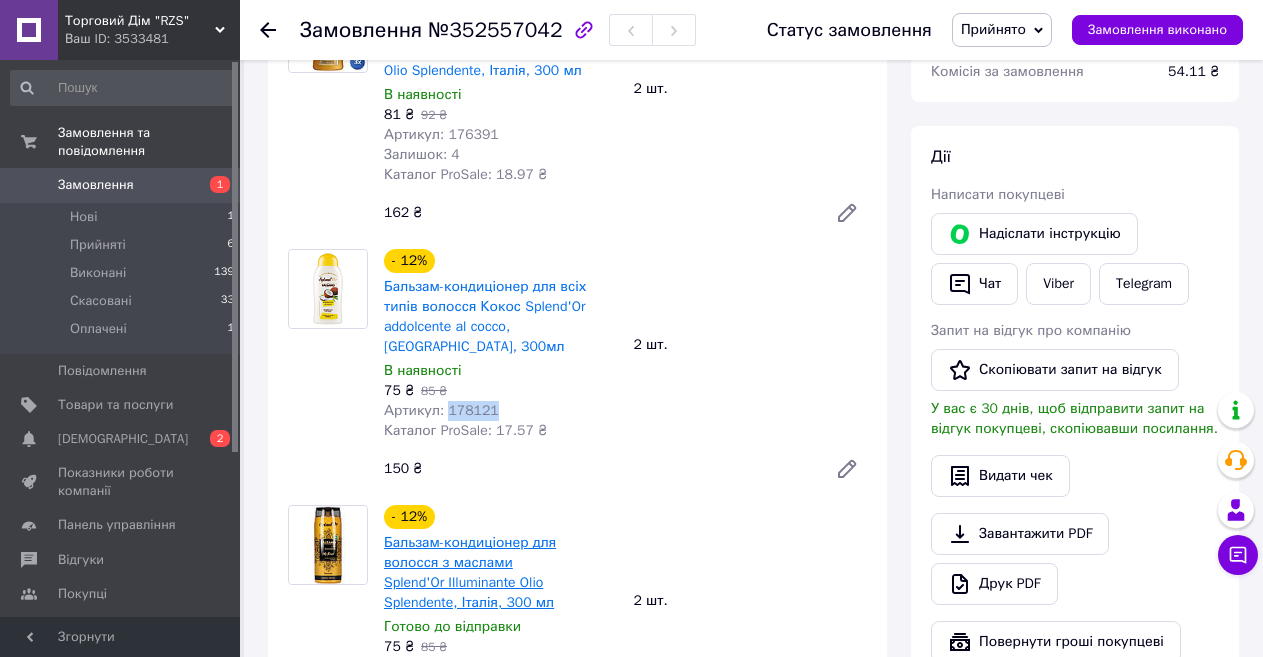 scroll, scrollTop: 500, scrollLeft: 0, axis: vertical 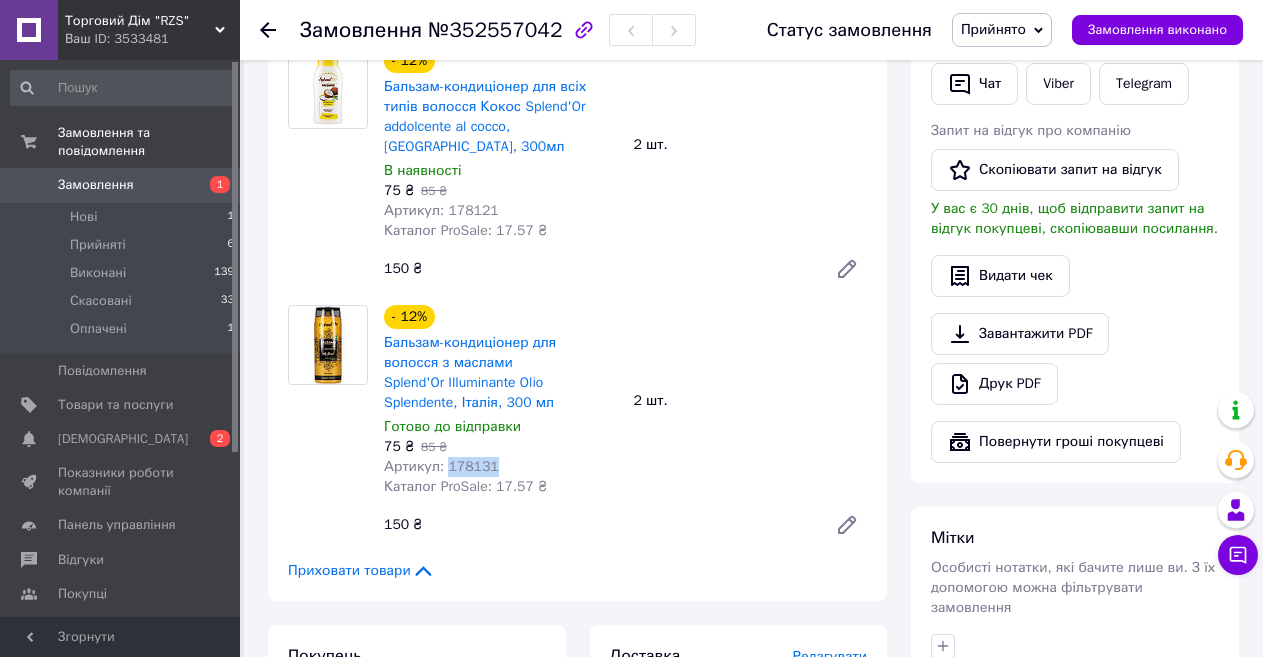 drag, startPoint x: 483, startPoint y: 425, endPoint x: 445, endPoint y: 431, distance: 38.470768 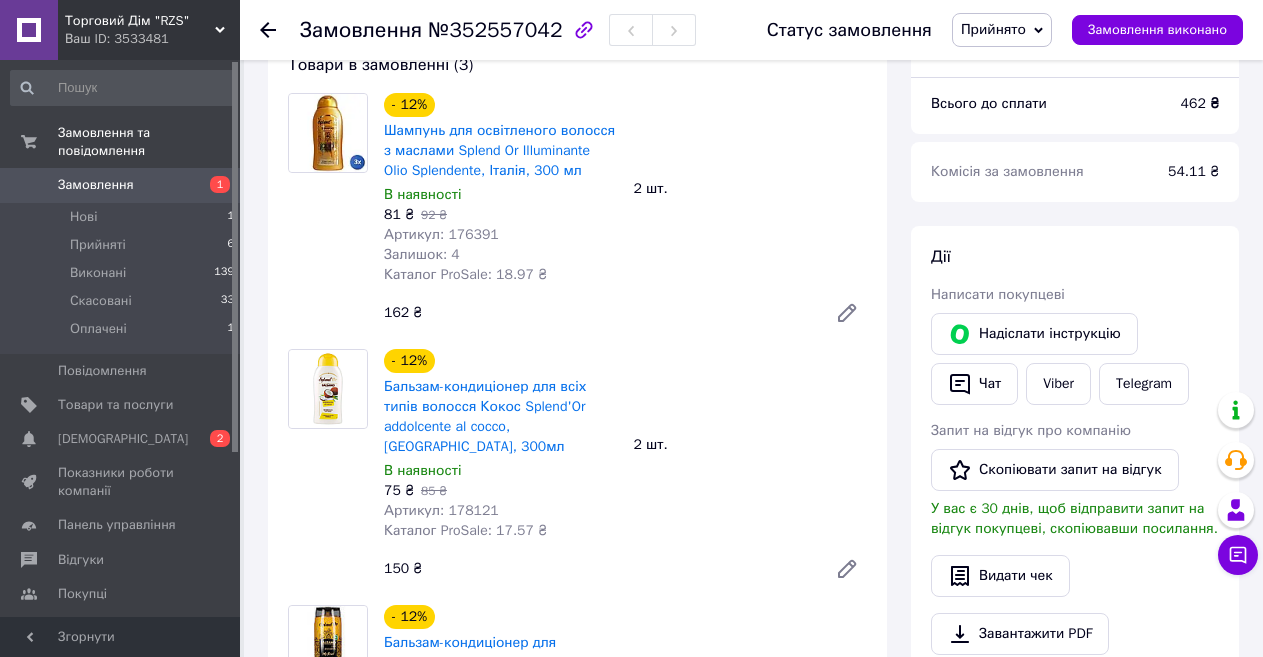 scroll, scrollTop: 100, scrollLeft: 0, axis: vertical 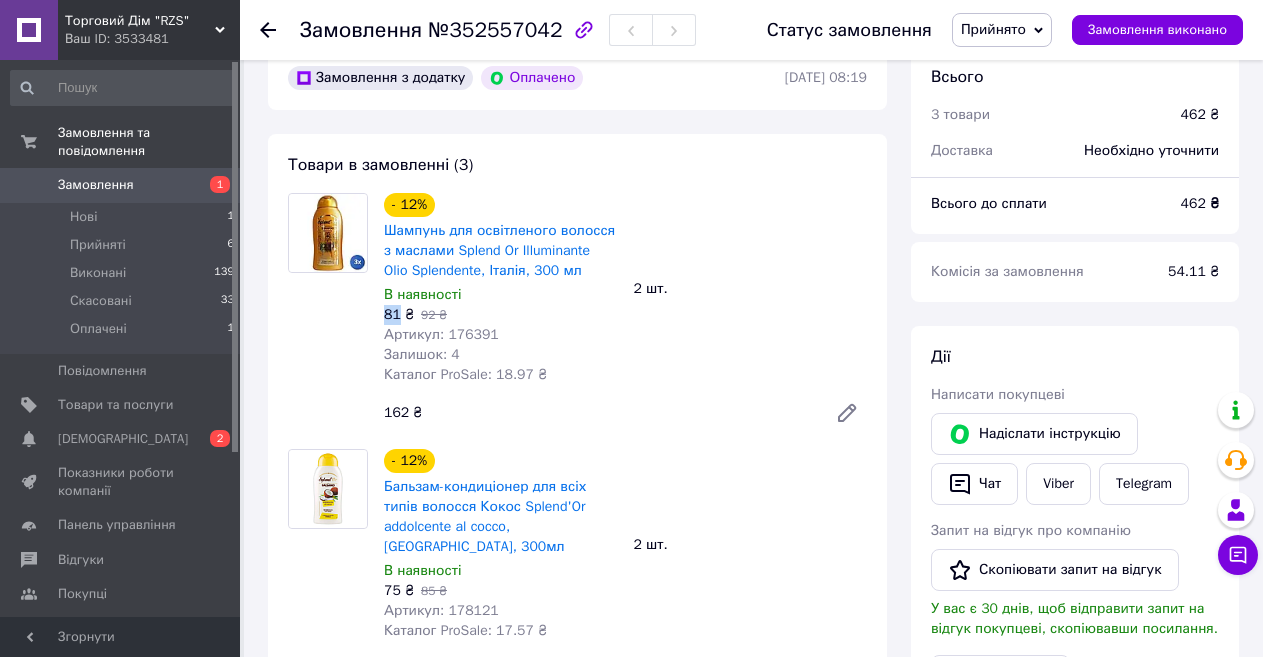 drag, startPoint x: 384, startPoint y: 312, endPoint x: 399, endPoint y: 315, distance: 15.297058 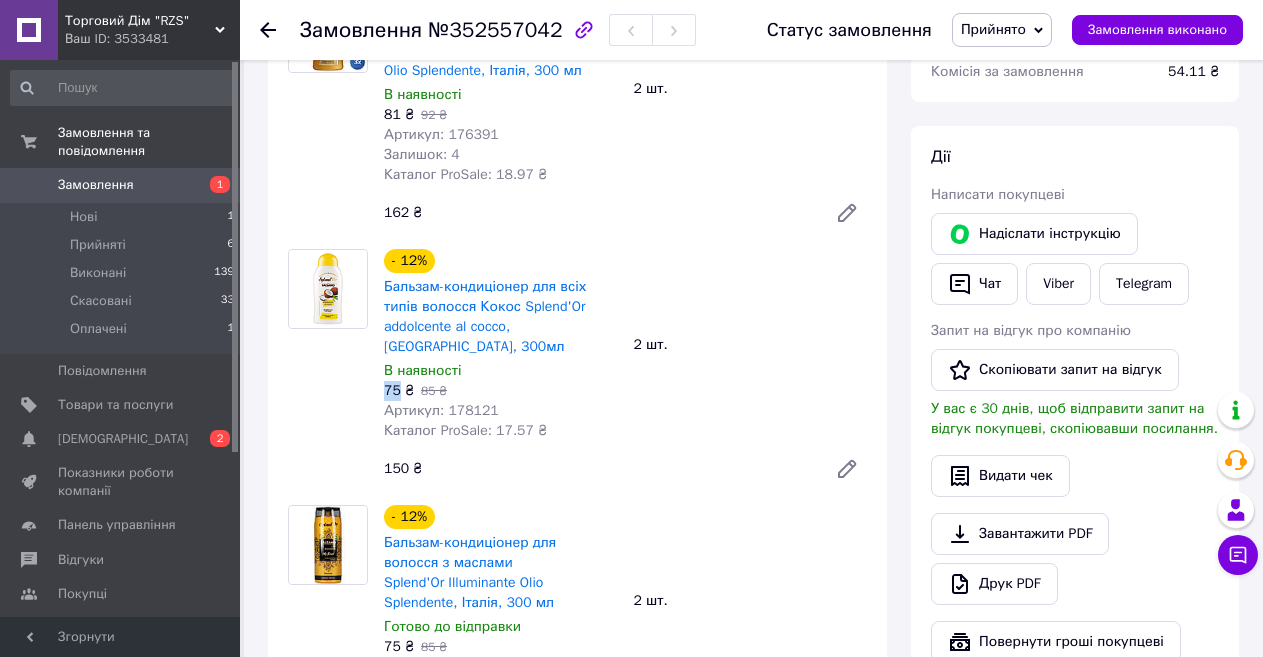 drag, startPoint x: 385, startPoint y: 369, endPoint x: 398, endPoint y: 370, distance: 13.038404 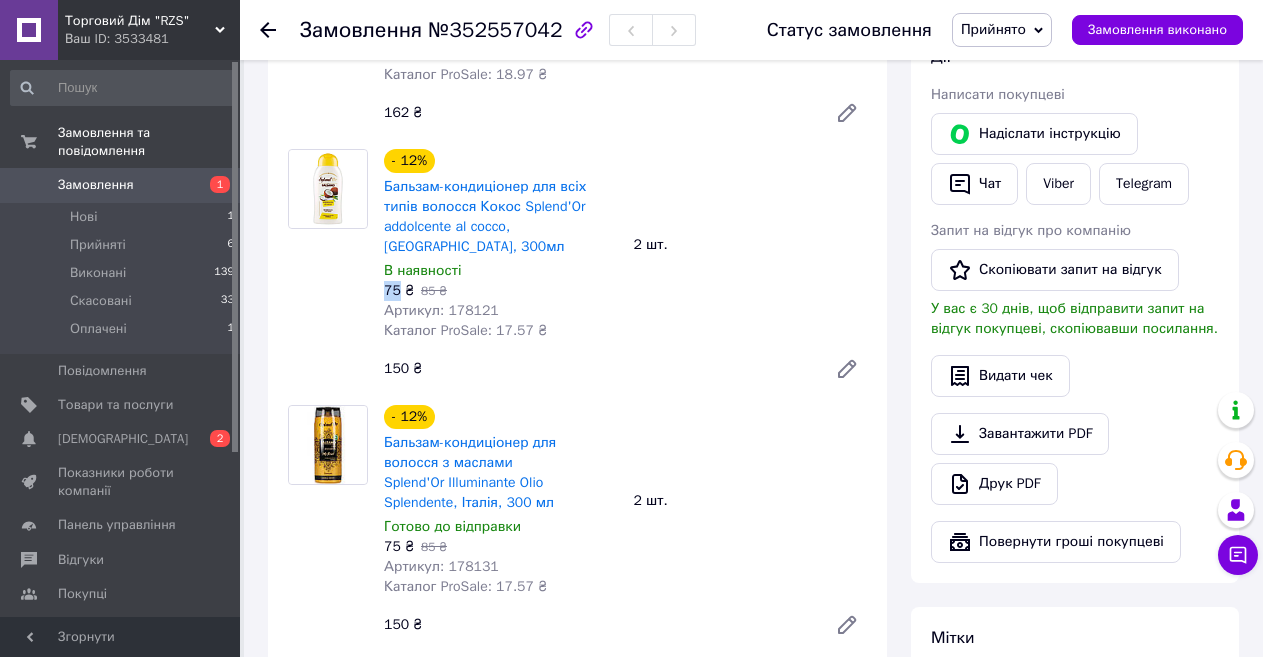scroll, scrollTop: 600, scrollLeft: 0, axis: vertical 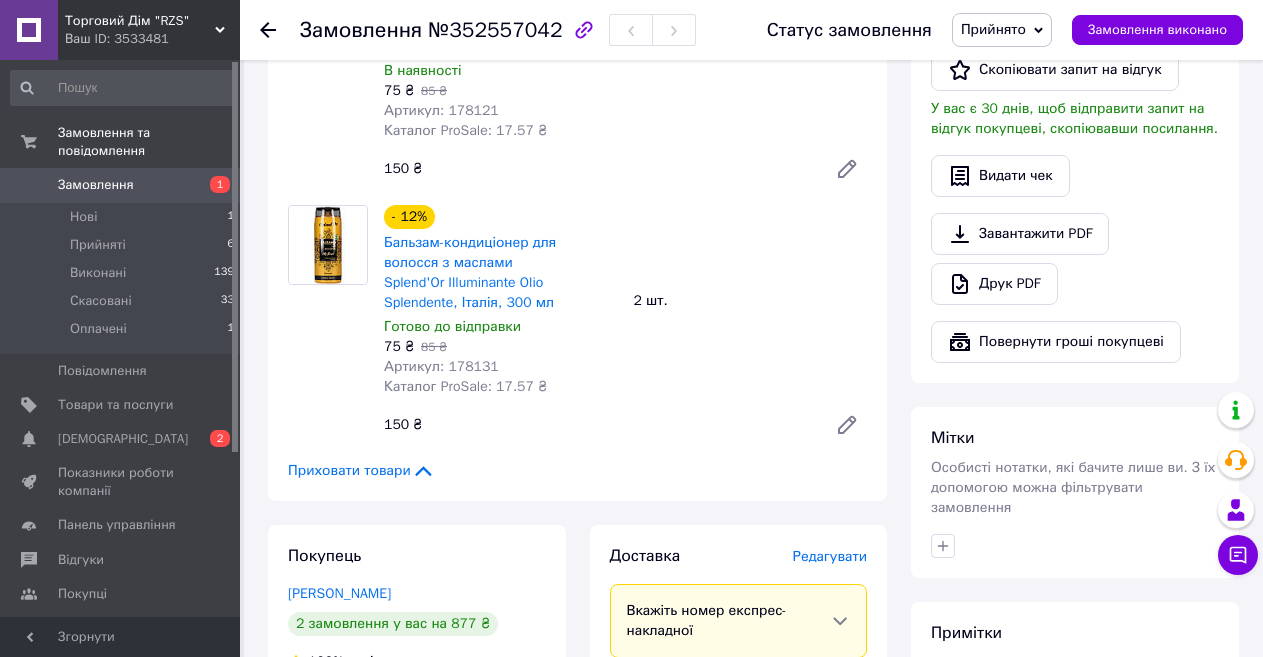 click 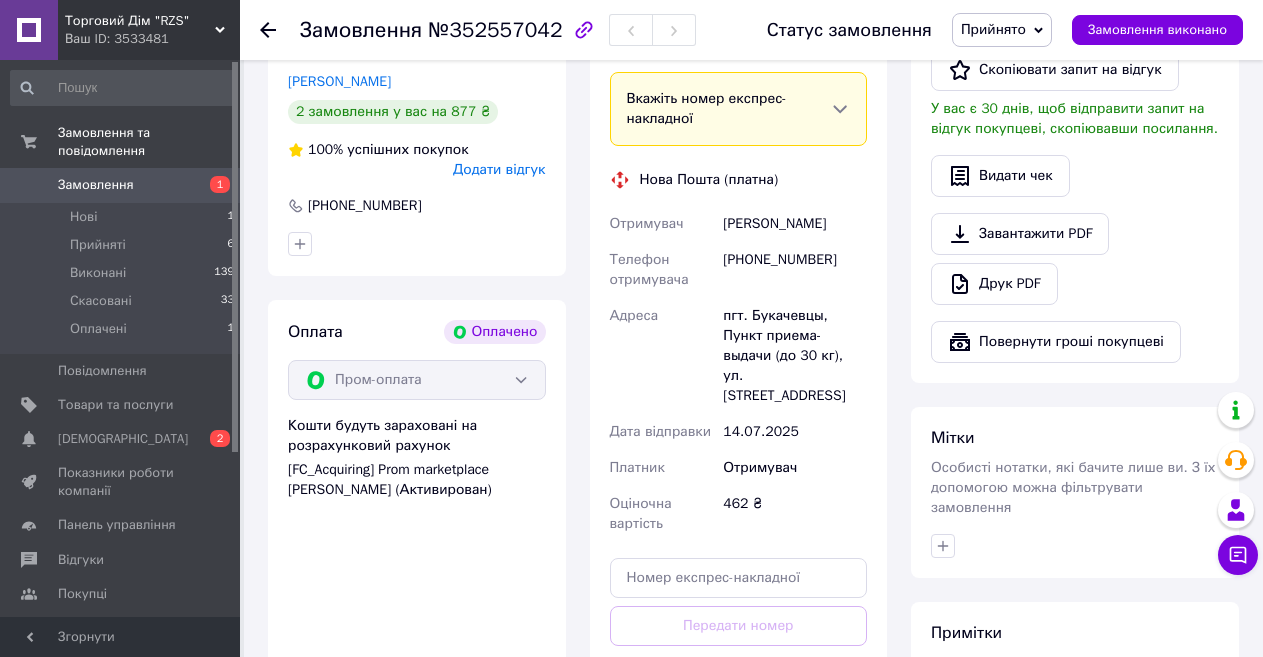 scroll, scrollTop: 128, scrollLeft: 0, axis: vertical 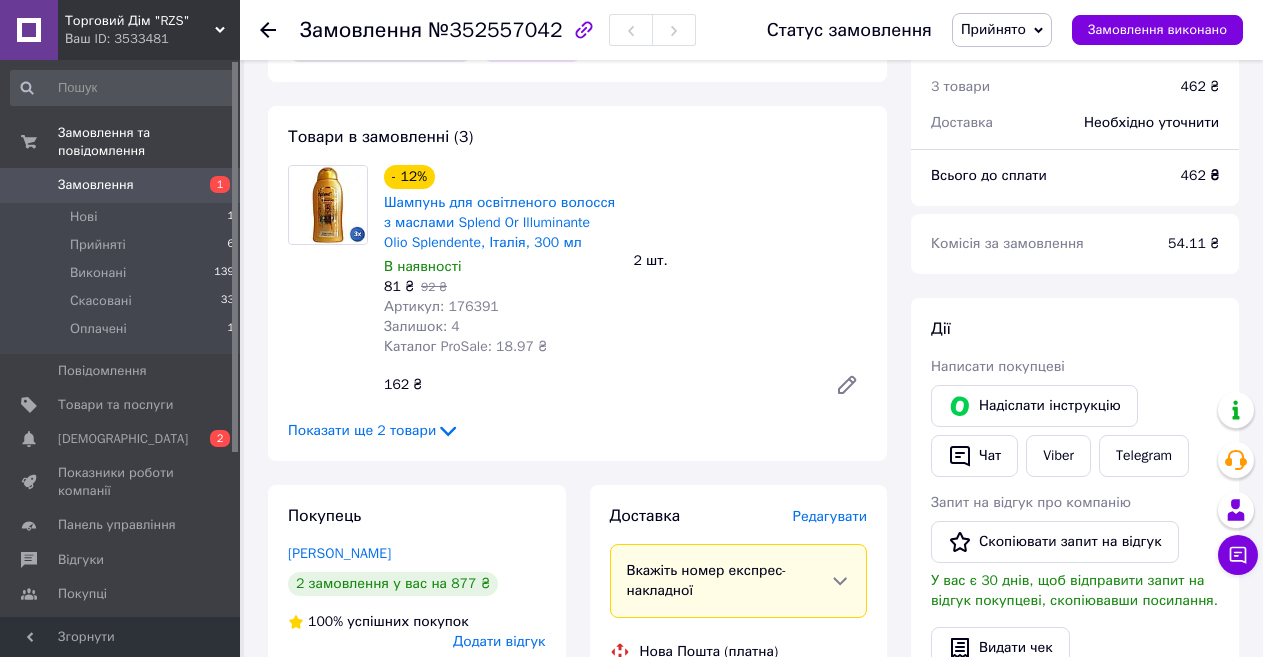 click 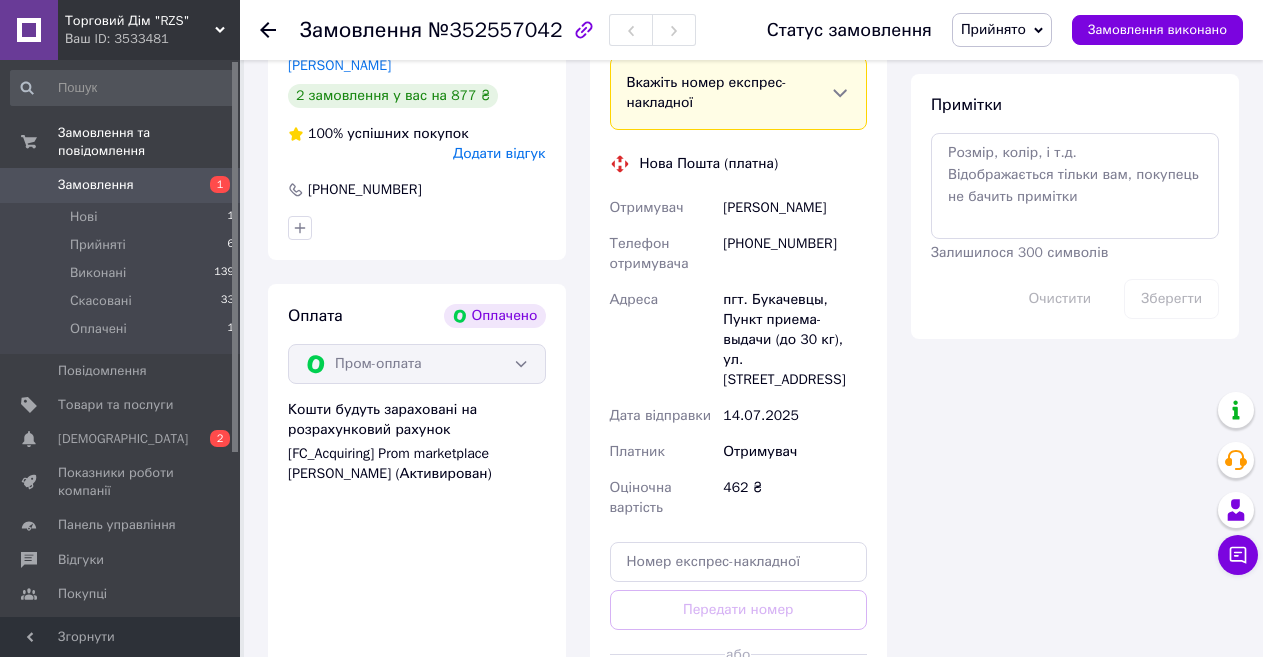 scroll, scrollTop: 828, scrollLeft: 0, axis: vertical 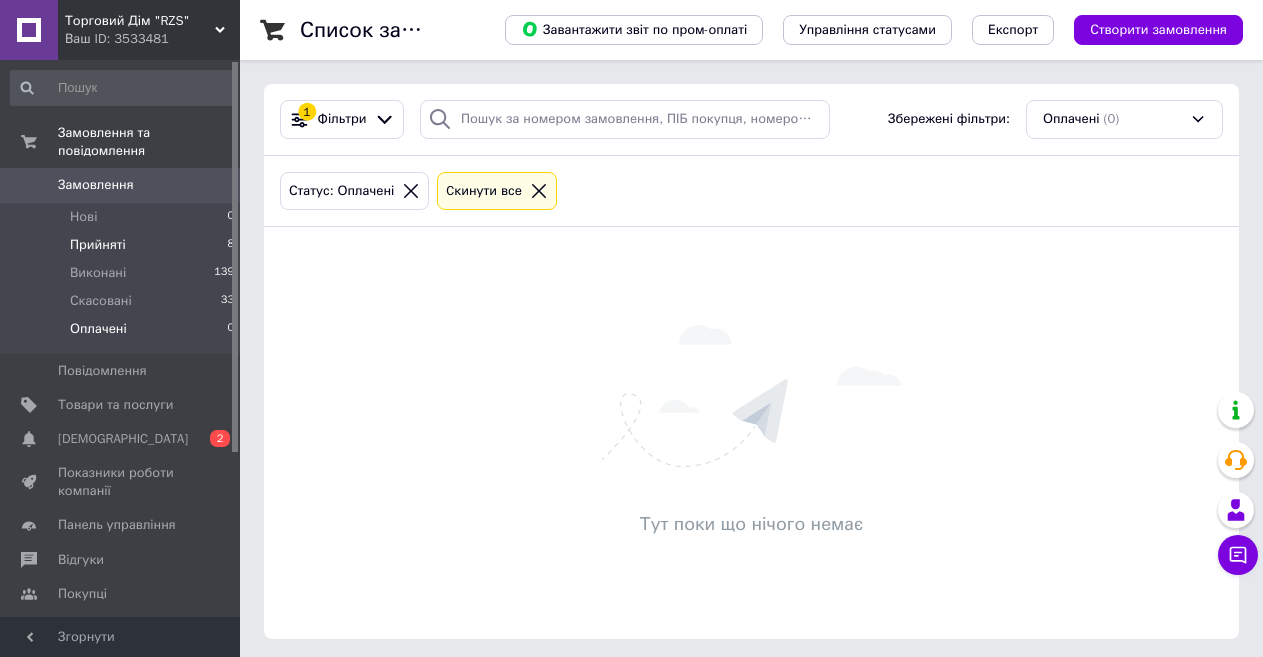 click on "Прийняті" at bounding box center (98, 245) 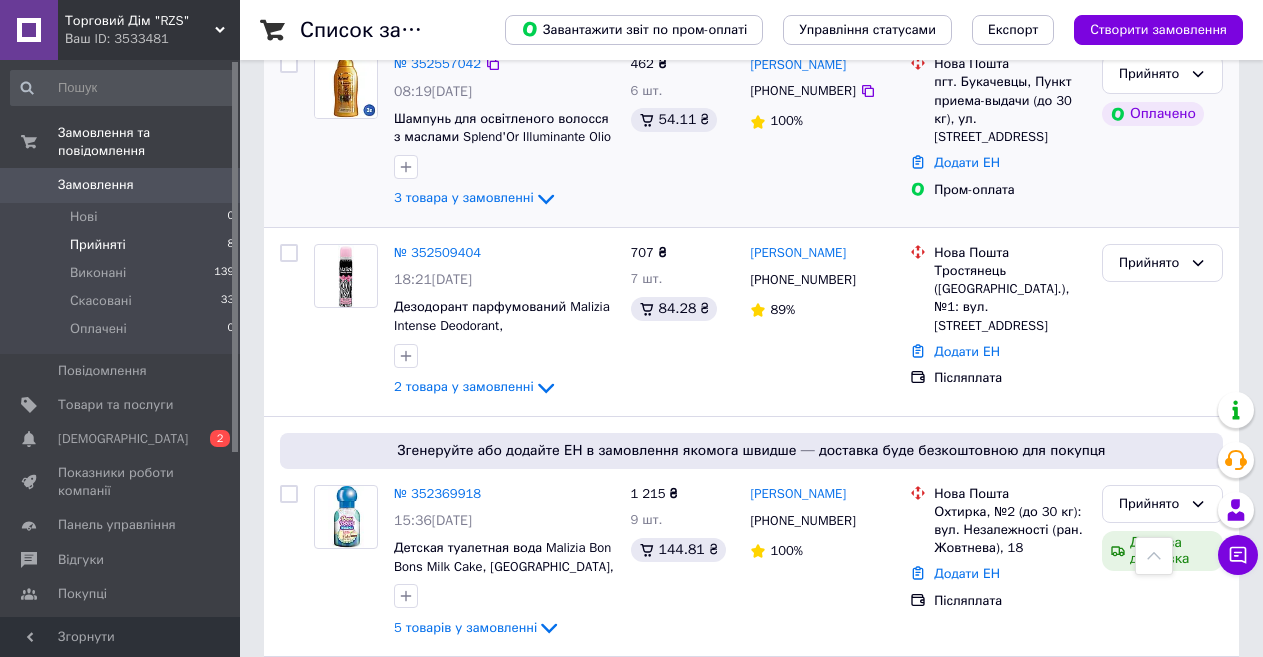 scroll, scrollTop: 500, scrollLeft: 0, axis: vertical 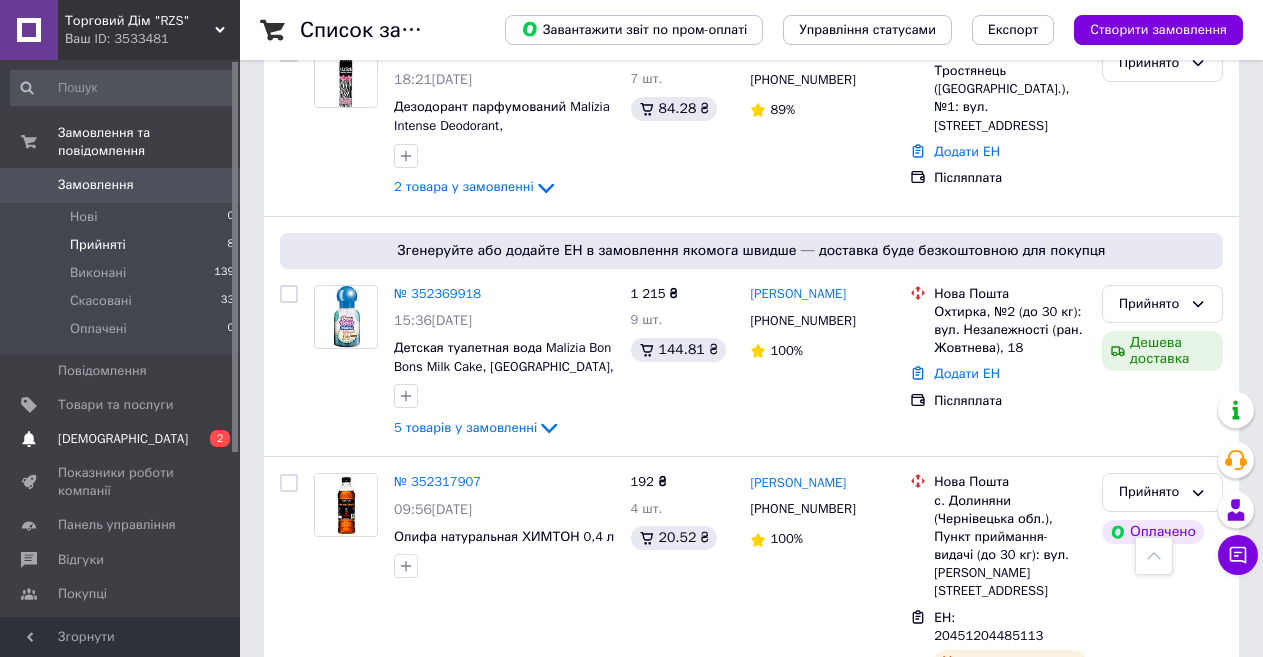 click on "[DEMOGRAPHIC_DATA]" at bounding box center (121, 439) 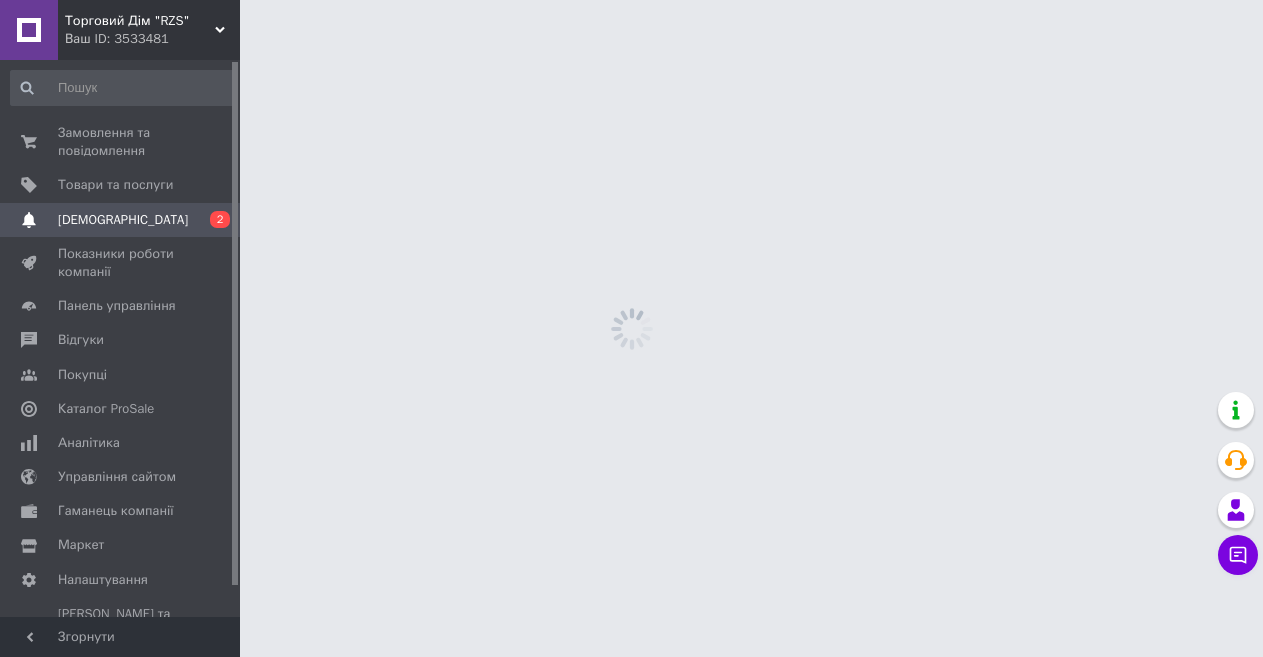 scroll, scrollTop: 0, scrollLeft: 0, axis: both 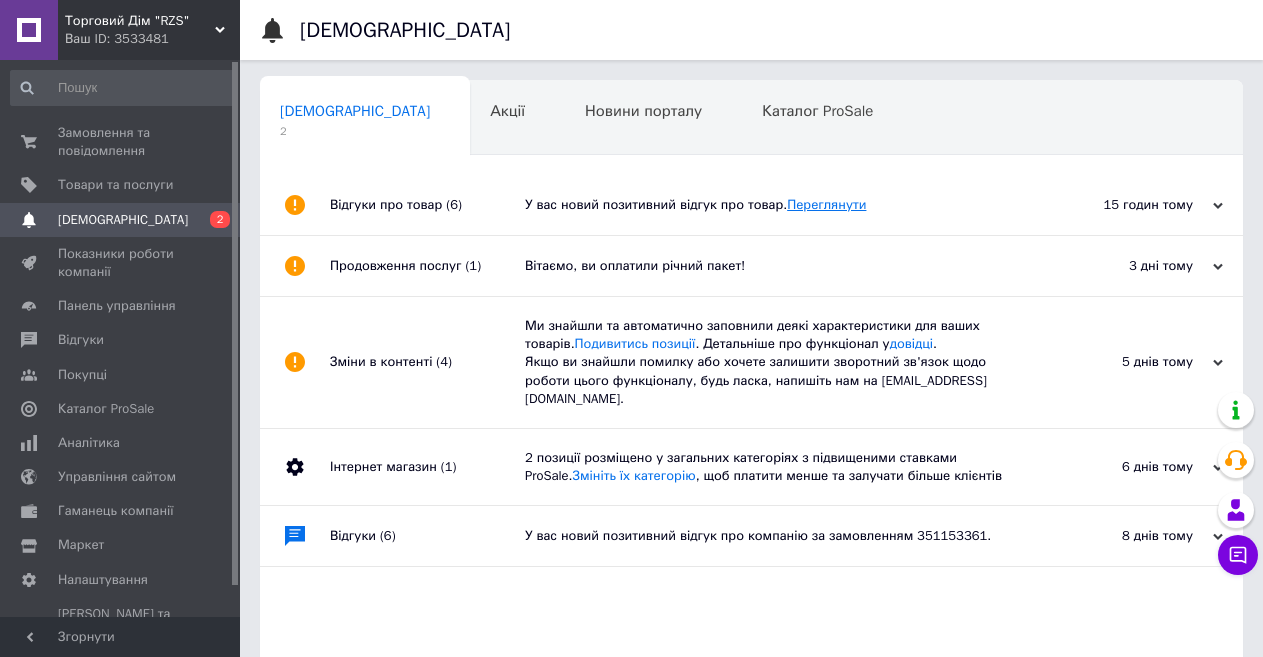 click on "Переглянути" at bounding box center (826, 204) 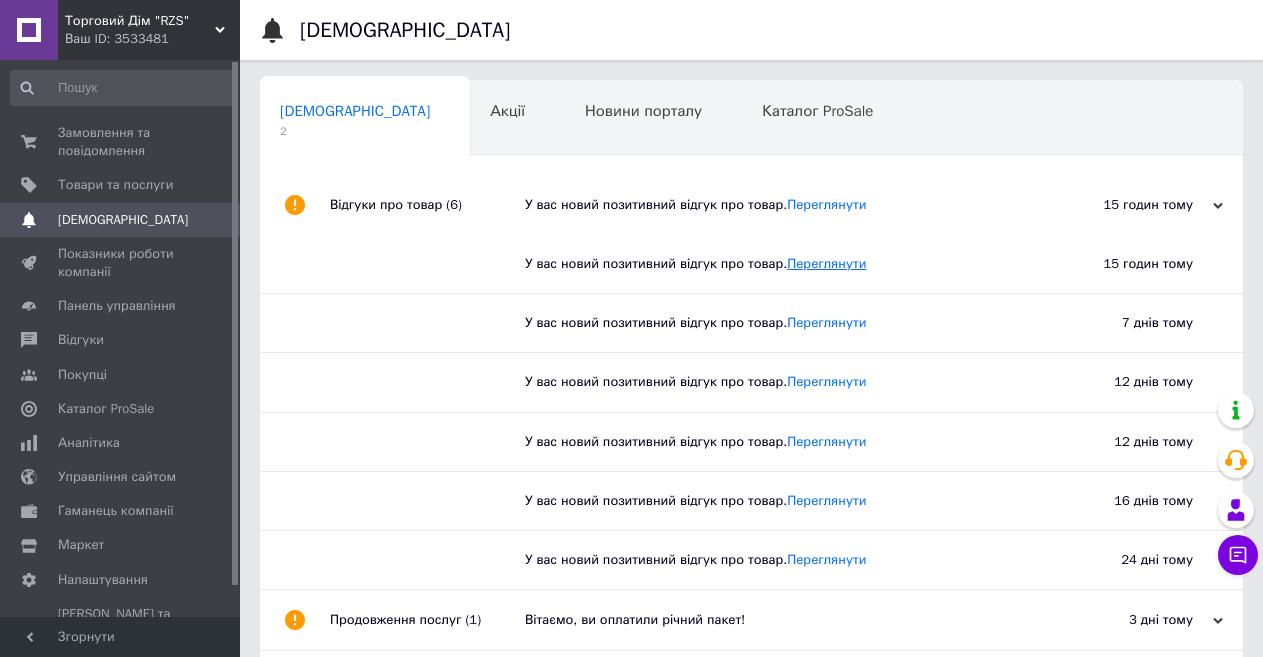 click on "Переглянути" at bounding box center [826, 263] 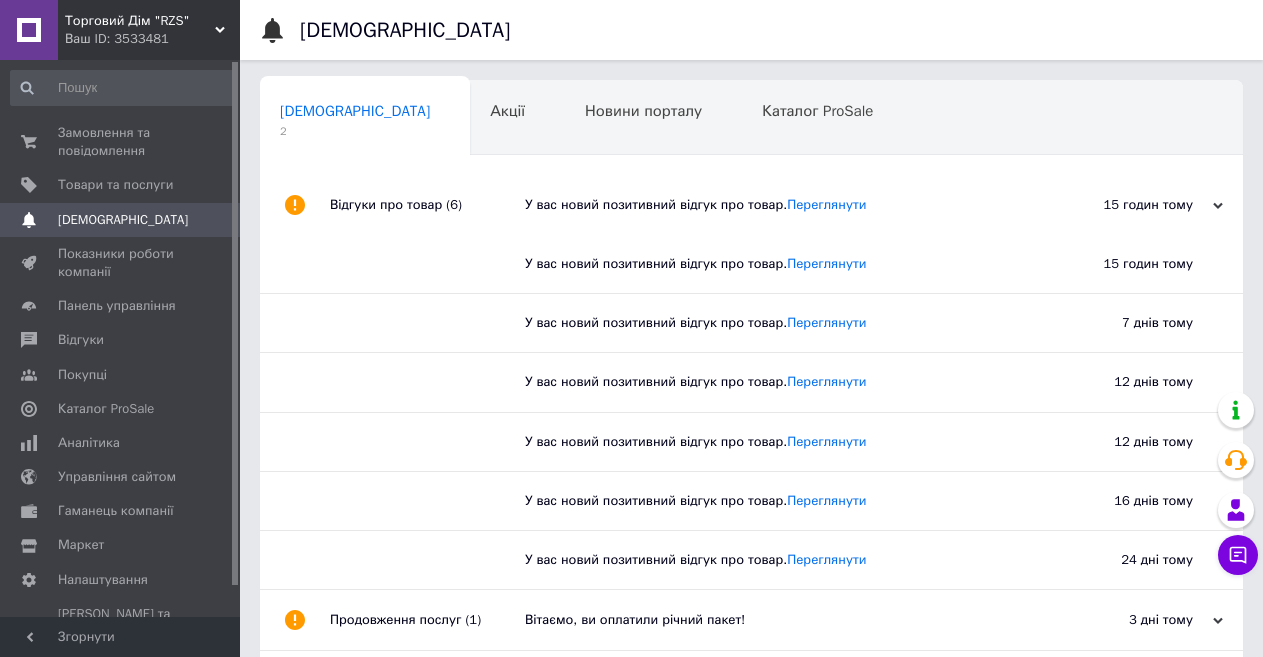 scroll, scrollTop: 269, scrollLeft: 0, axis: vertical 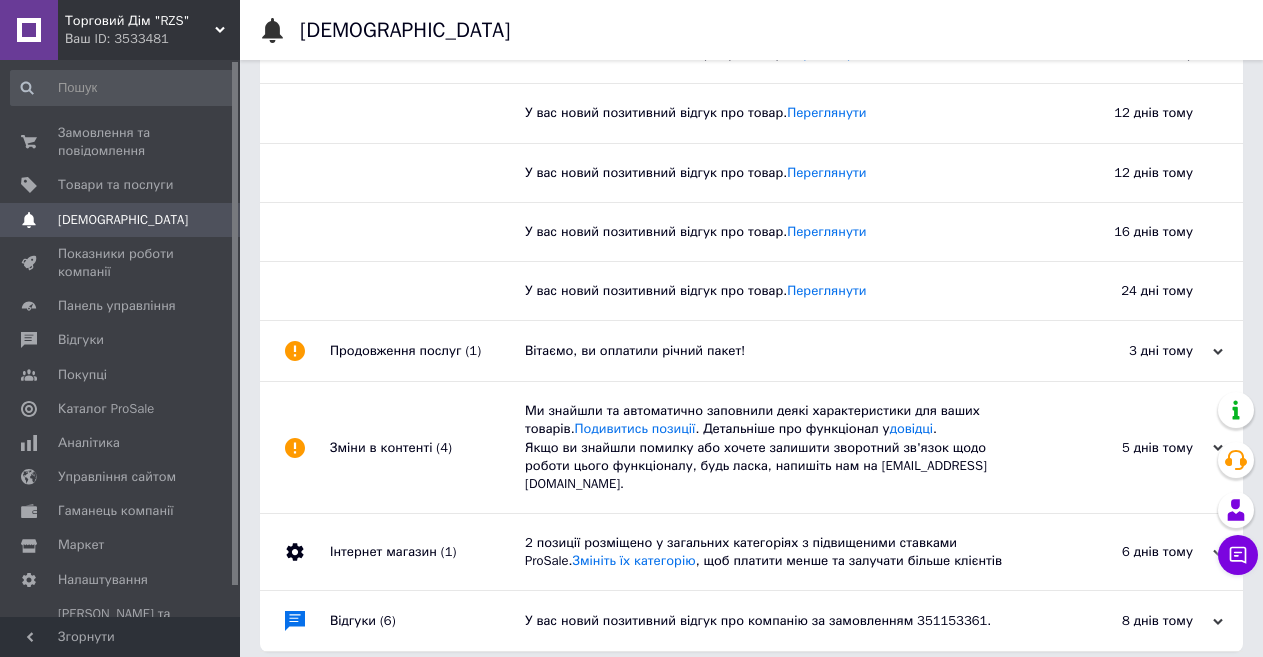 click on "Вітаємо, ви оплатили річний пакет!" at bounding box center (774, 351) 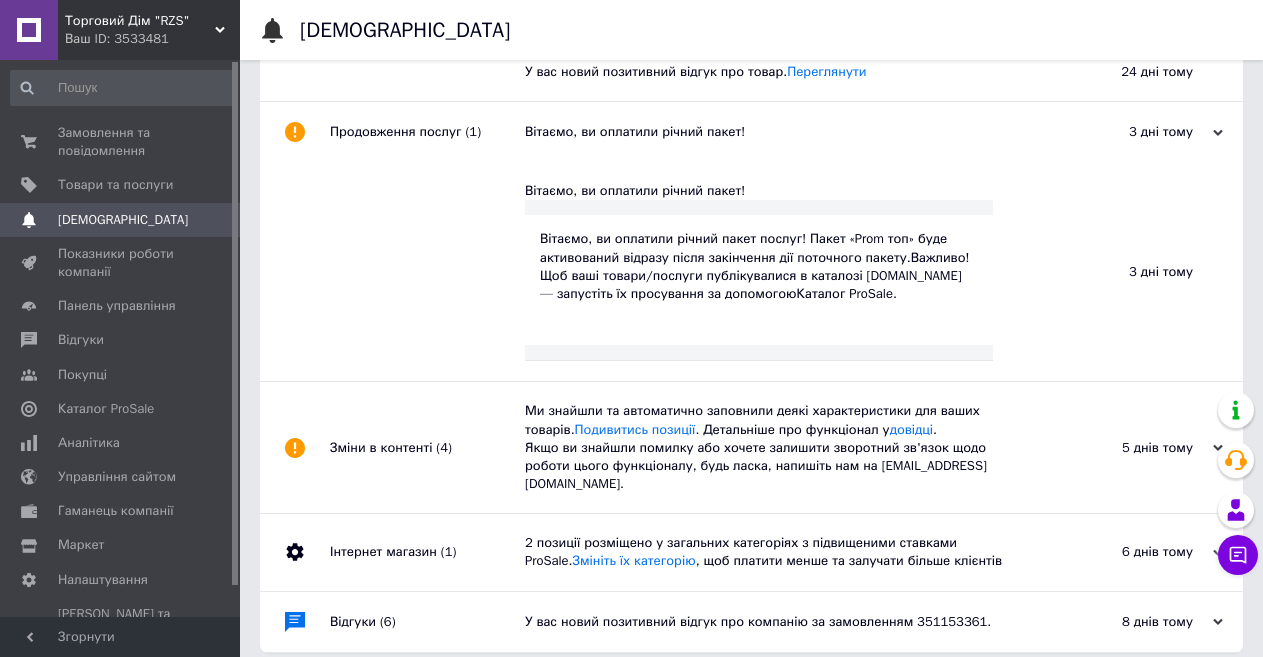 scroll, scrollTop: 0, scrollLeft: 0, axis: both 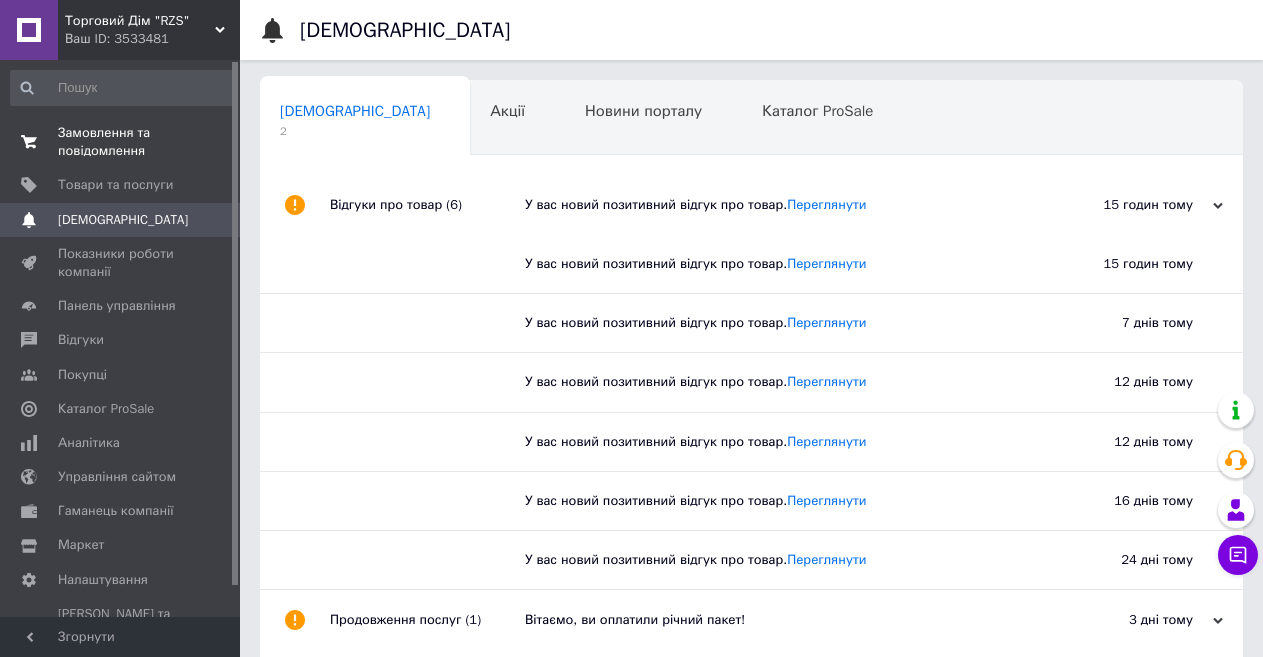 click on "Замовлення та повідомлення" at bounding box center [121, 142] 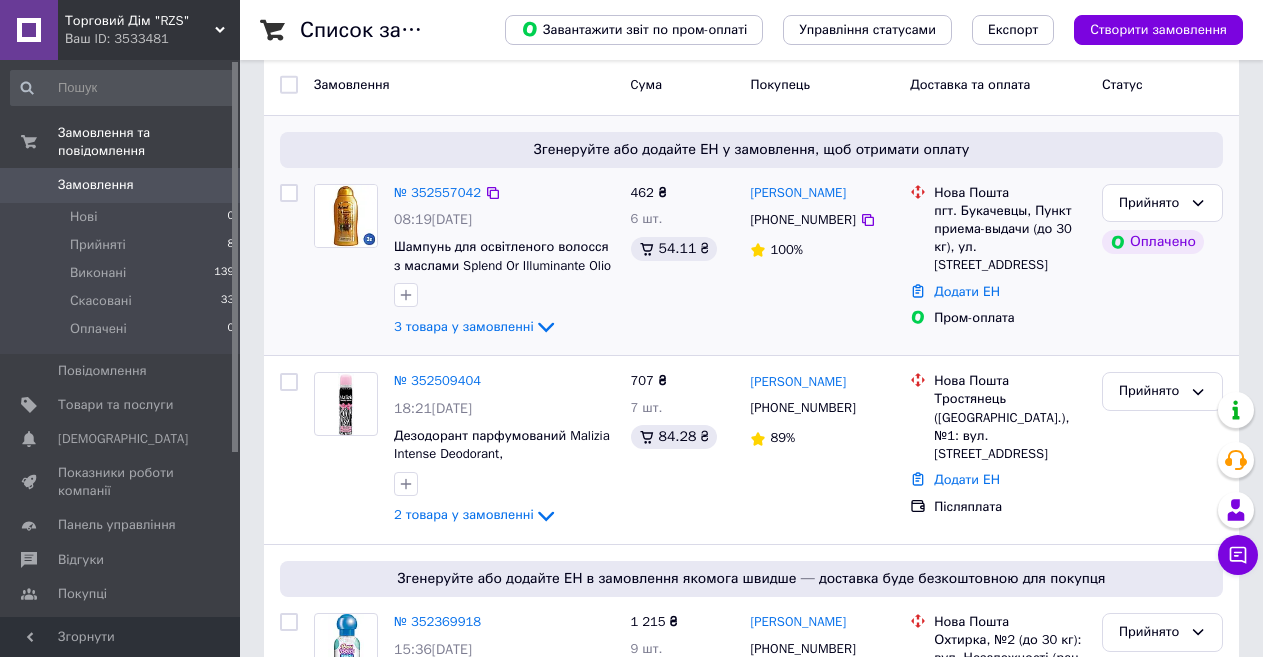 scroll, scrollTop: 200, scrollLeft: 0, axis: vertical 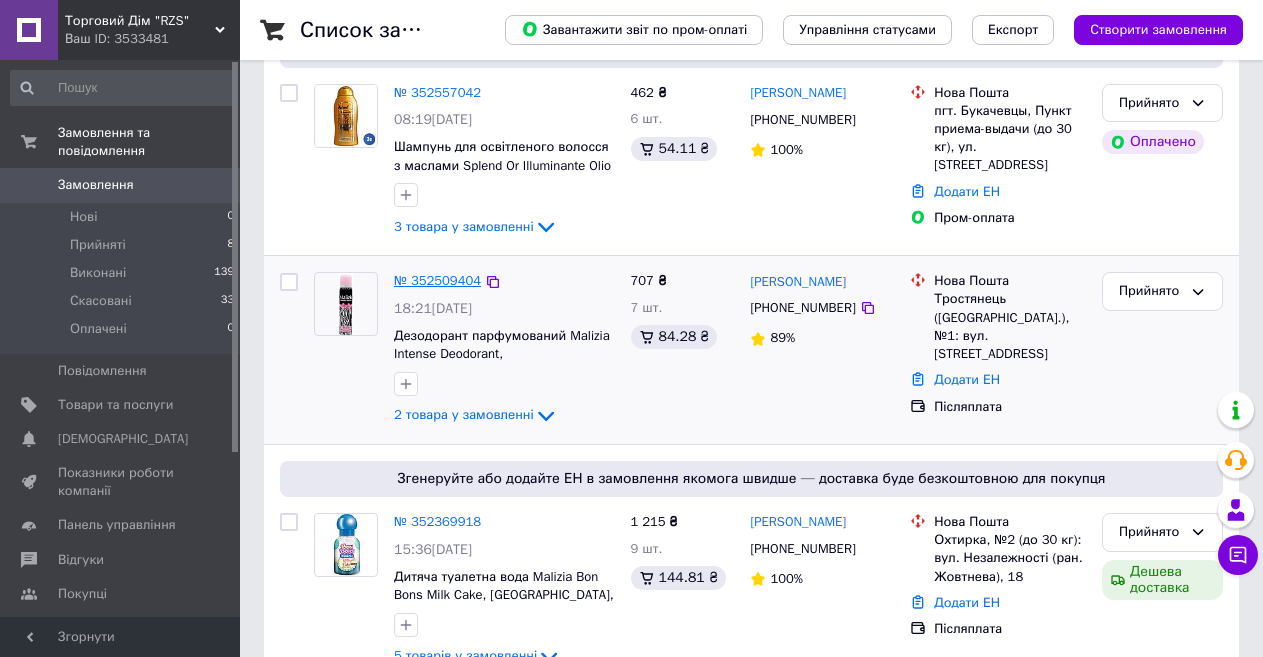 click on "№ 352509404" at bounding box center (437, 280) 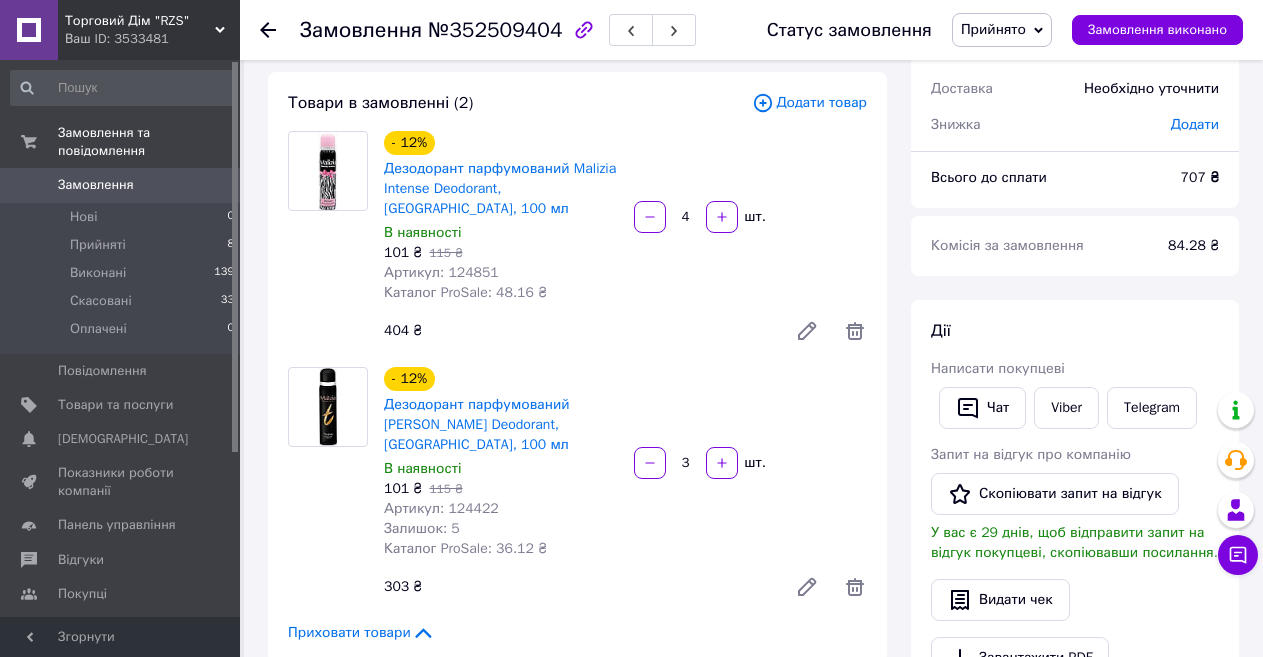 scroll, scrollTop: 300, scrollLeft: 0, axis: vertical 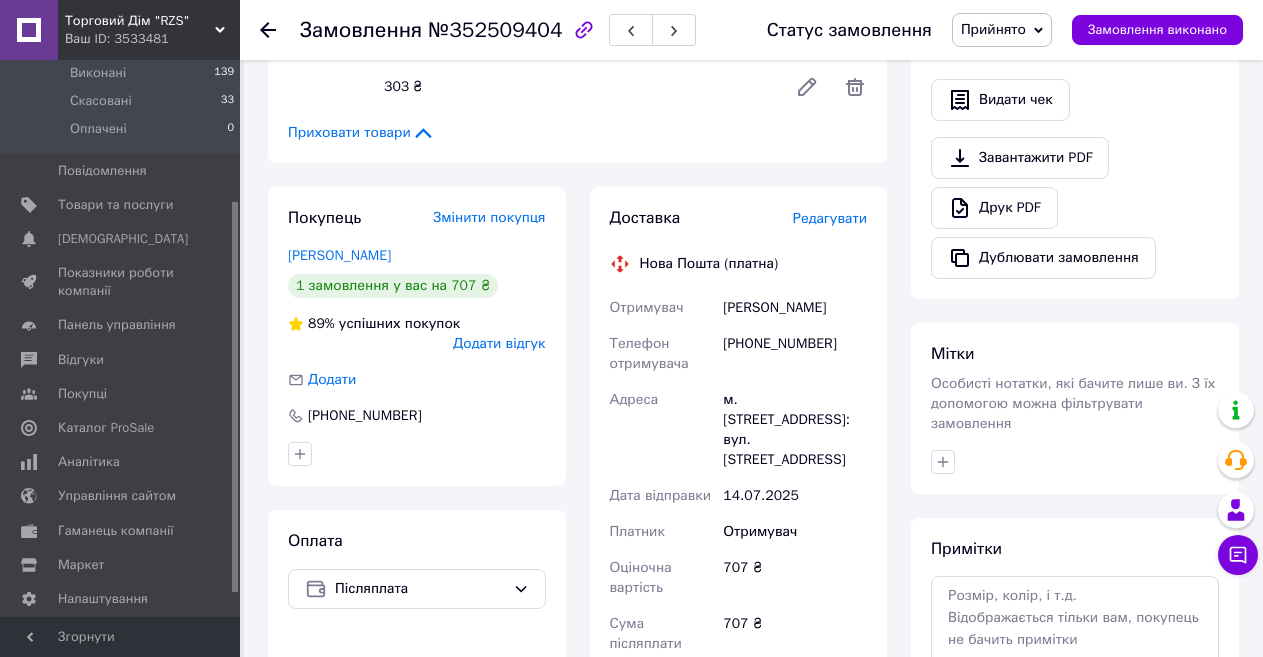drag, startPoint x: 723, startPoint y: 262, endPoint x: 831, endPoint y: 266, distance: 108.07405 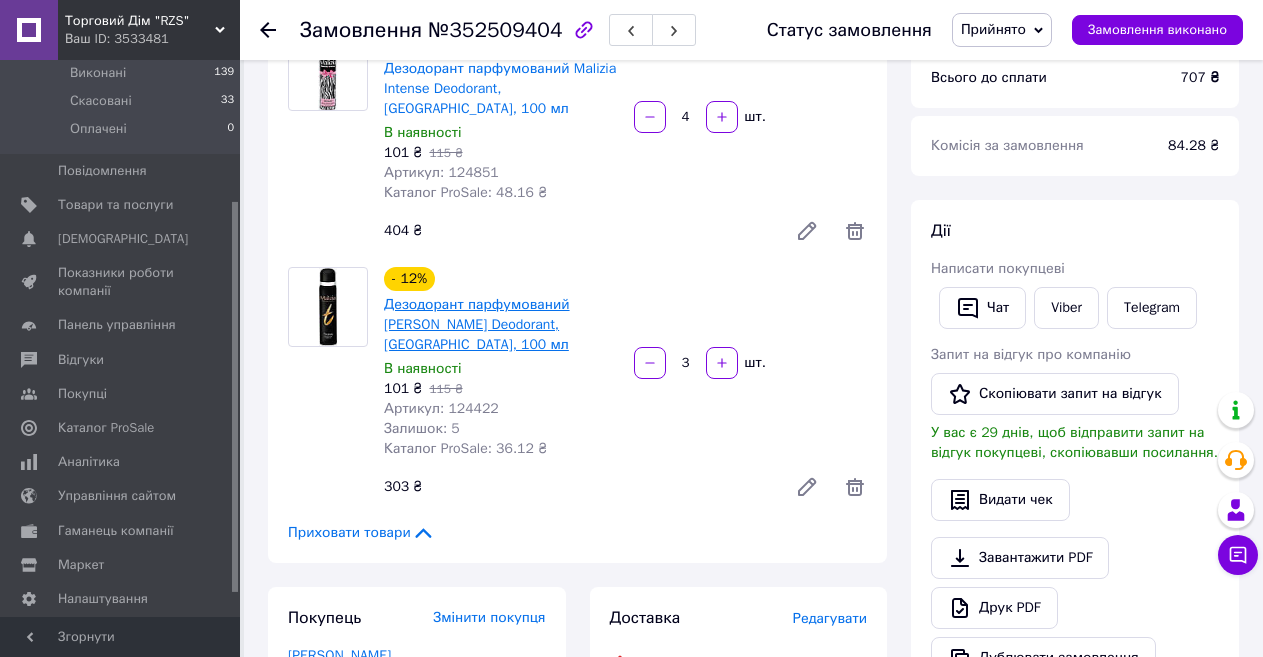 scroll, scrollTop: 0, scrollLeft: 0, axis: both 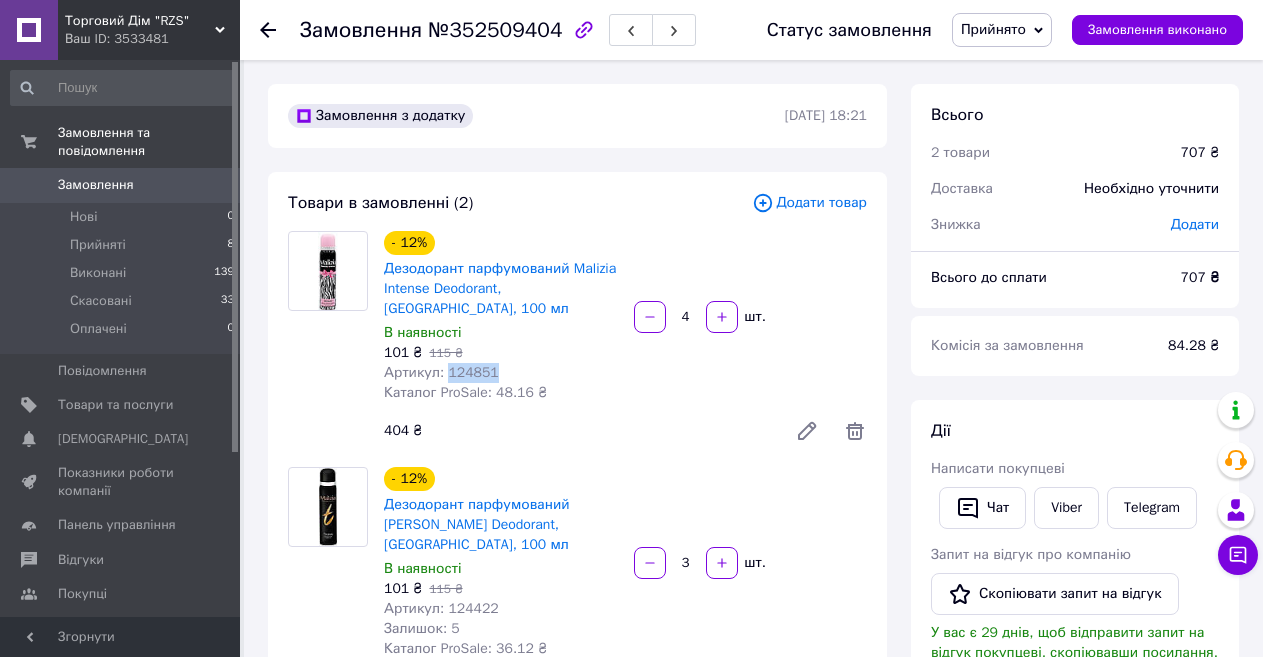 drag, startPoint x: 485, startPoint y: 349, endPoint x: 441, endPoint y: 350, distance: 44.011364 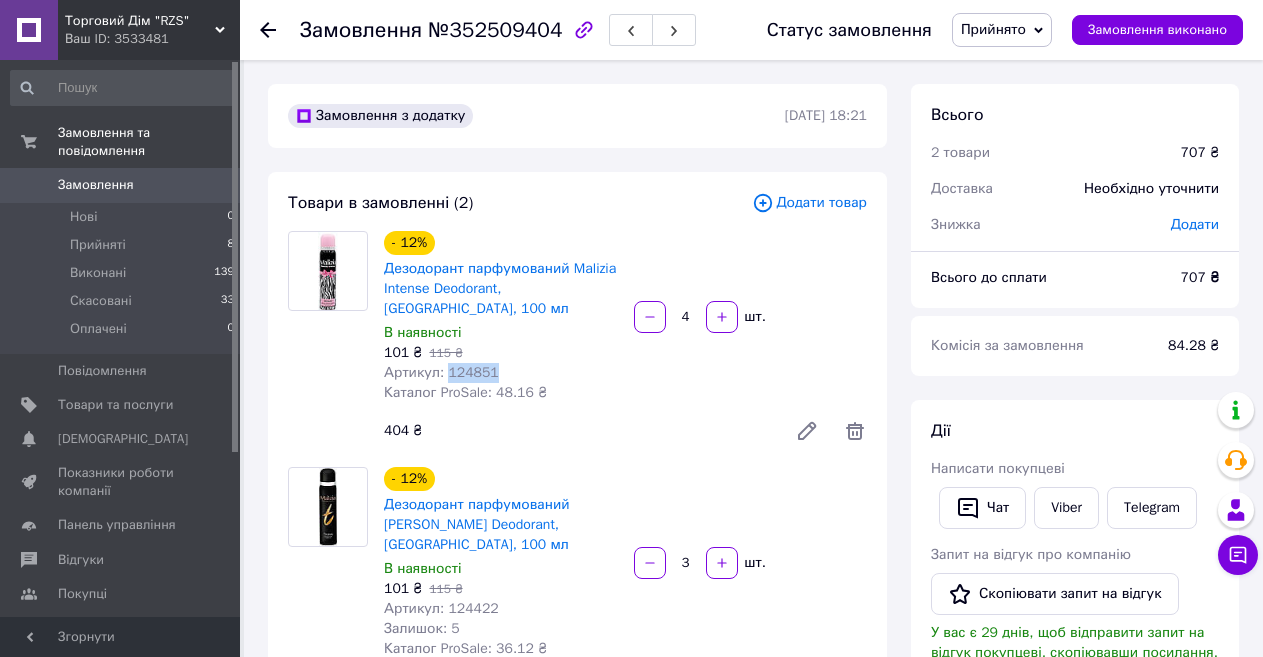 scroll, scrollTop: 400, scrollLeft: 0, axis: vertical 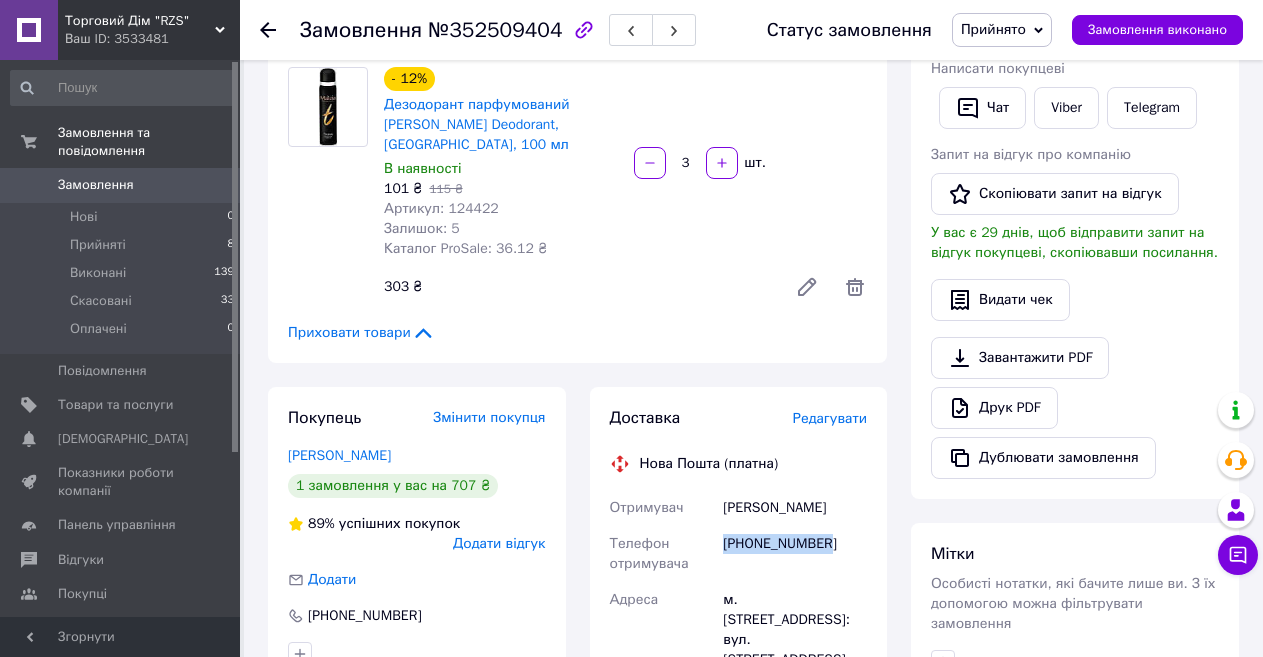 drag, startPoint x: 725, startPoint y: 502, endPoint x: 839, endPoint y: 513, distance: 114.52947 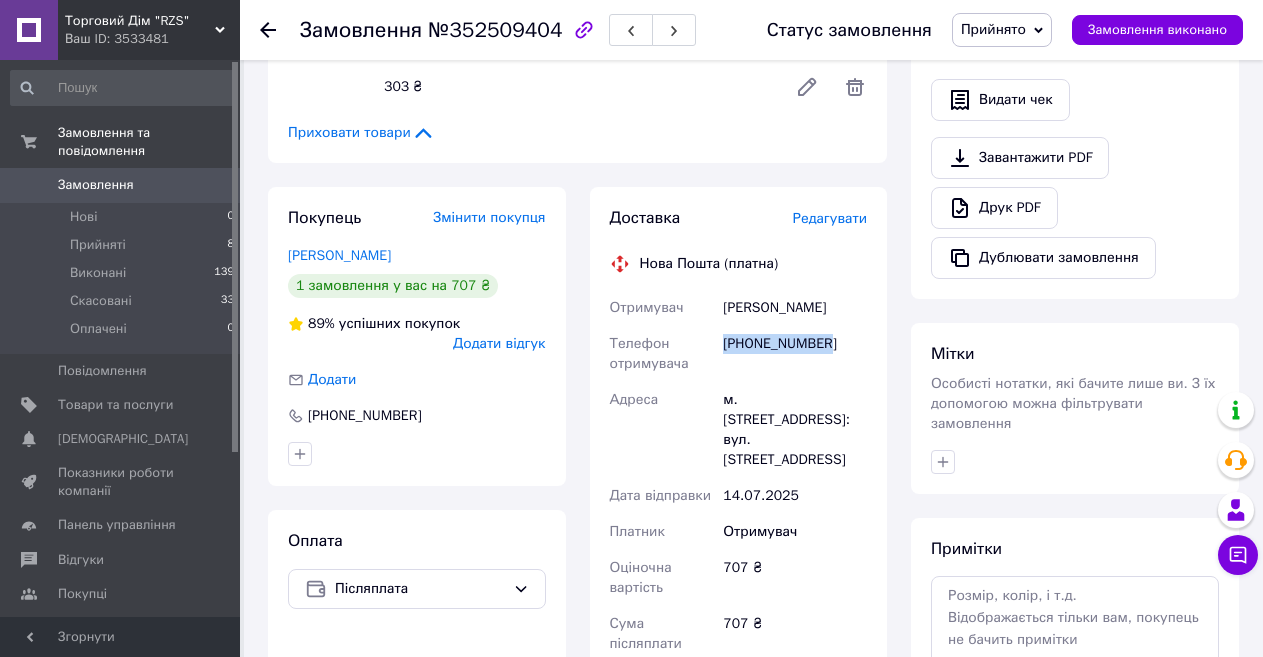 scroll, scrollTop: 800, scrollLeft: 0, axis: vertical 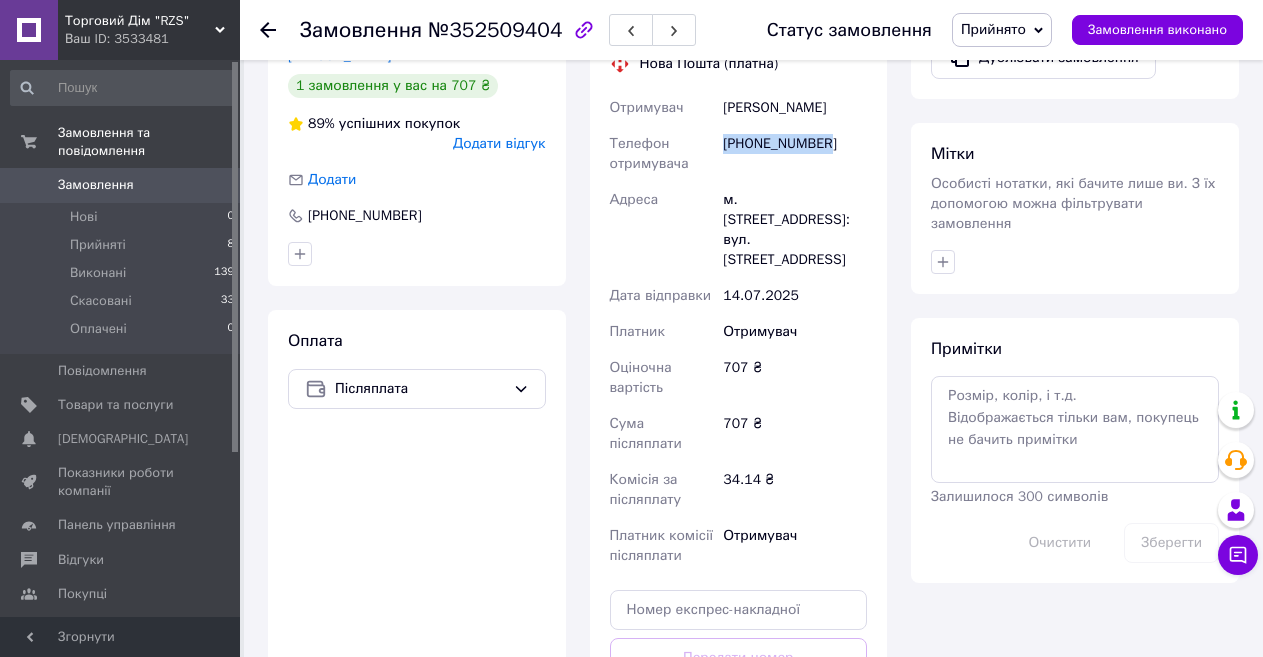 drag, startPoint x: 726, startPoint y: 157, endPoint x: 823, endPoint y: 217, distance: 114.05701 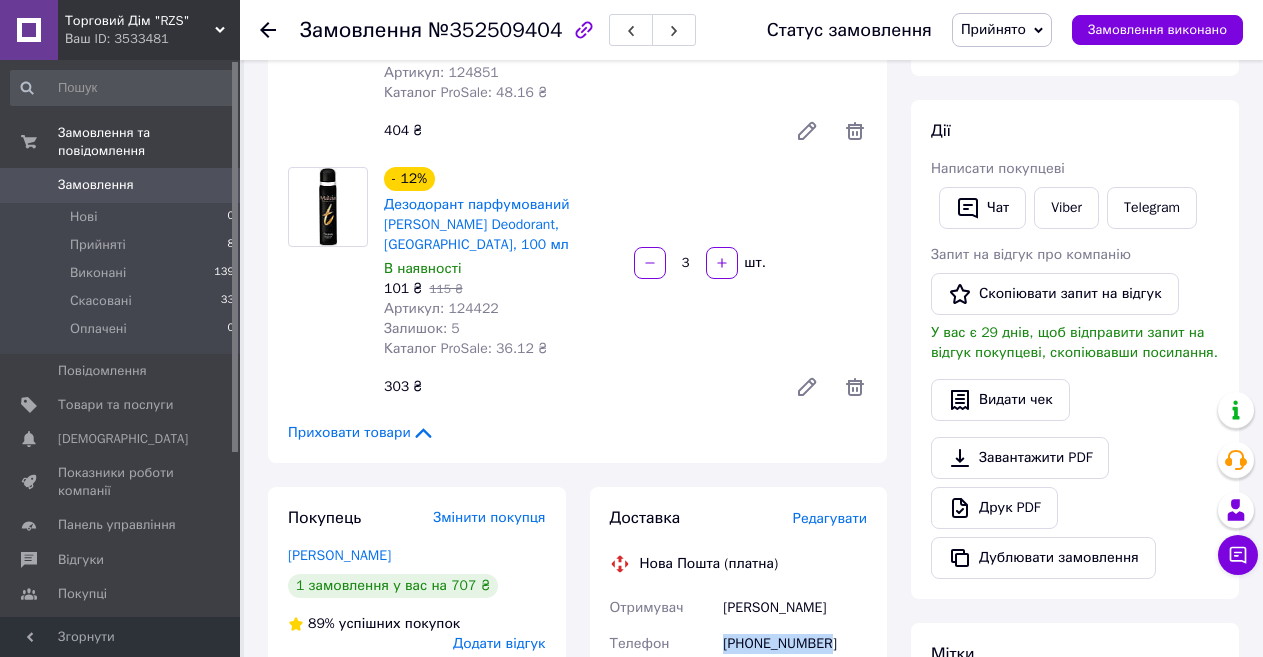 scroll, scrollTop: 100, scrollLeft: 0, axis: vertical 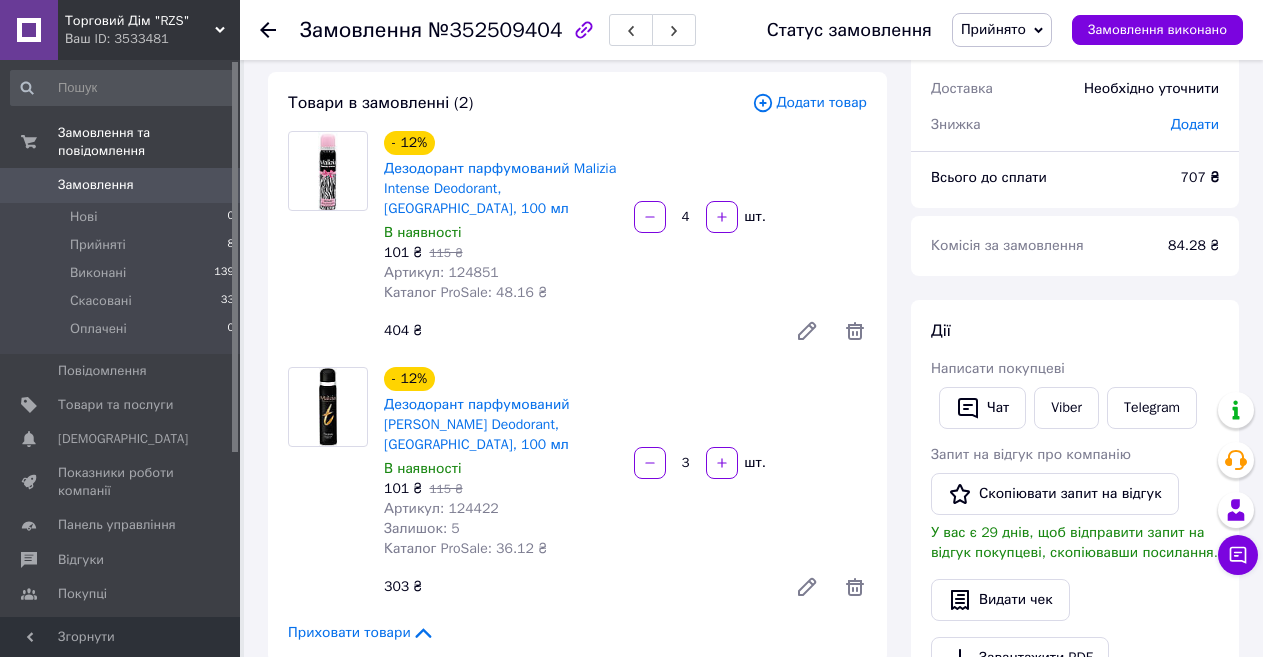 click on "Артикул: 124851" at bounding box center [441, 272] 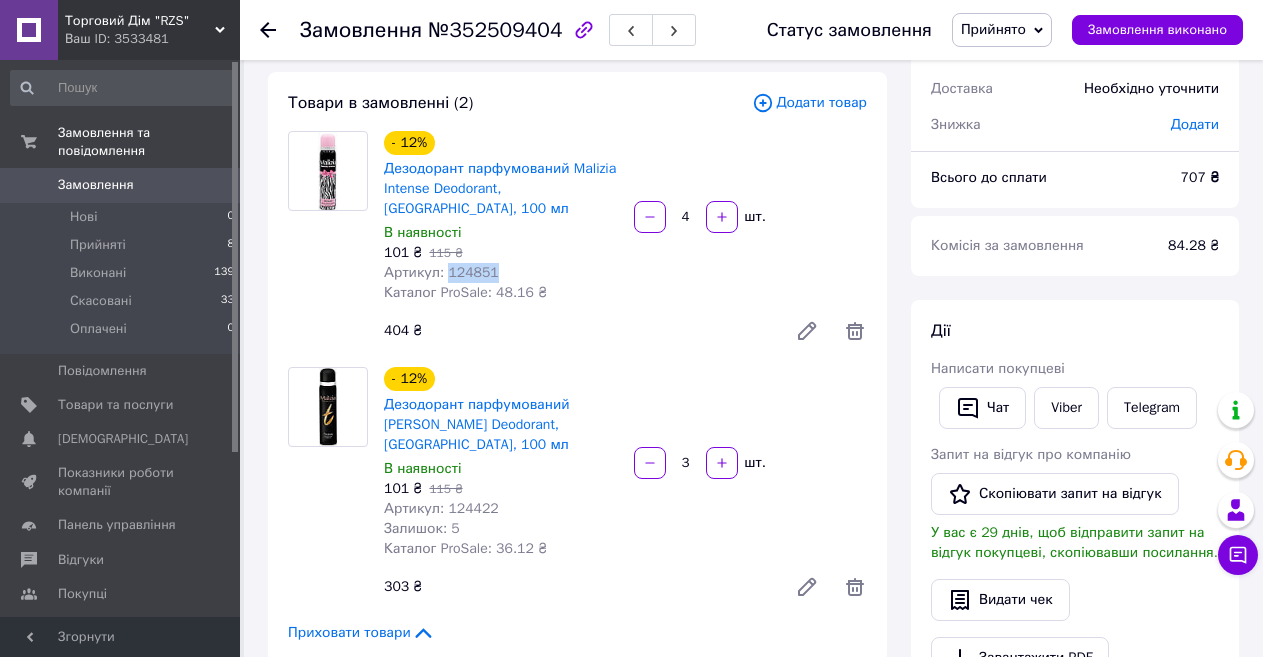drag, startPoint x: 493, startPoint y: 252, endPoint x: 445, endPoint y: 252, distance: 48 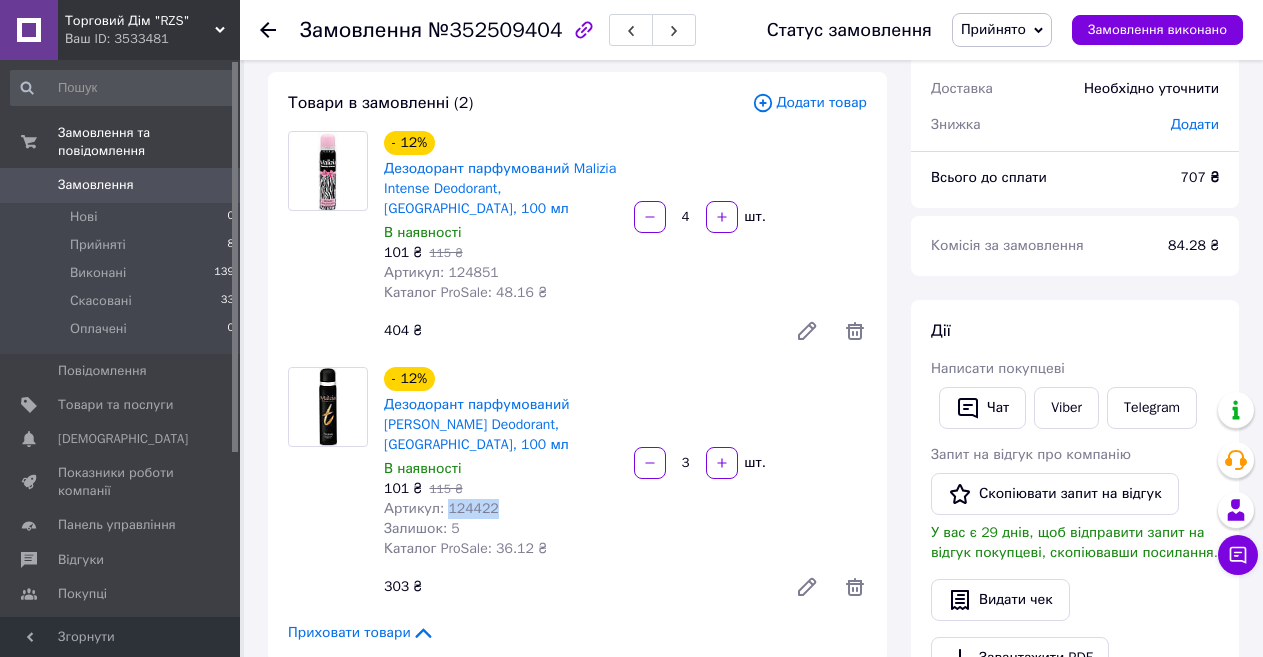 drag, startPoint x: 485, startPoint y: 467, endPoint x: 444, endPoint y: 476, distance: 41.976185 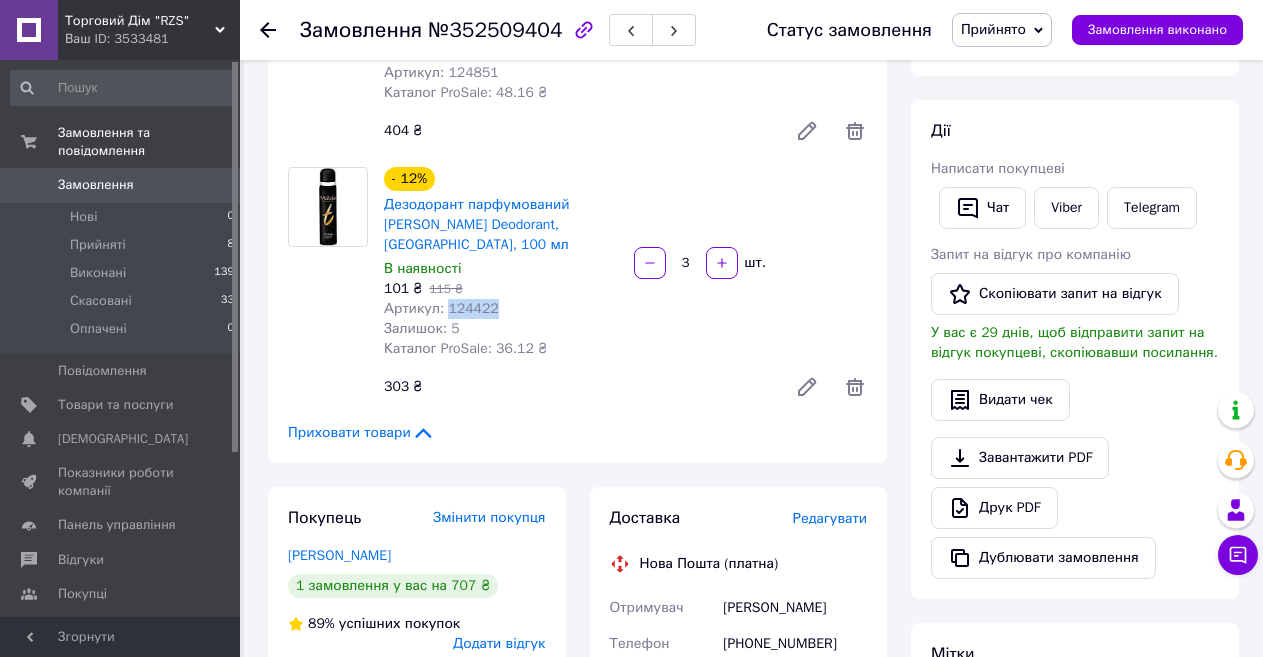 scroll, scrollTop: 600, scrollLeft: 0, axis: vertical 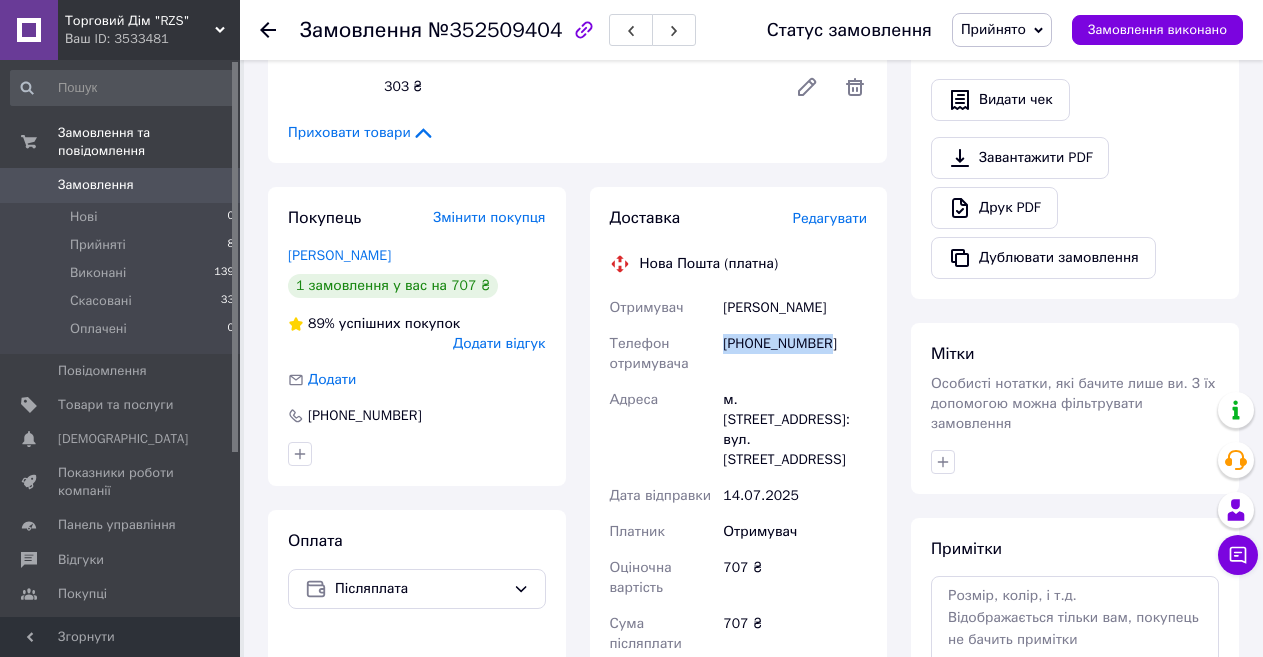 drag, startPoint x: 822, startPoint y: 305, endPoint x: 722, endPoint y: 295, distance: 100.49876 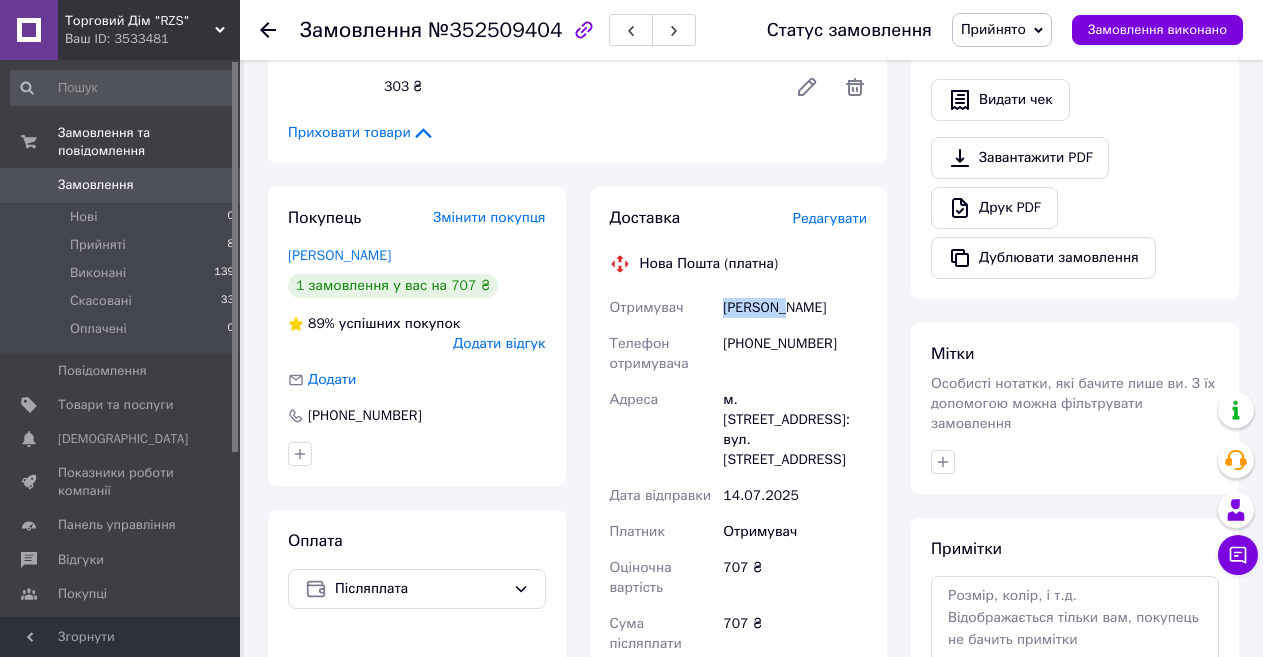 drag, startPoint x: 722, startPoint y: 264, endPoint x: 786, endPoint y: 275, distance: 64.93843 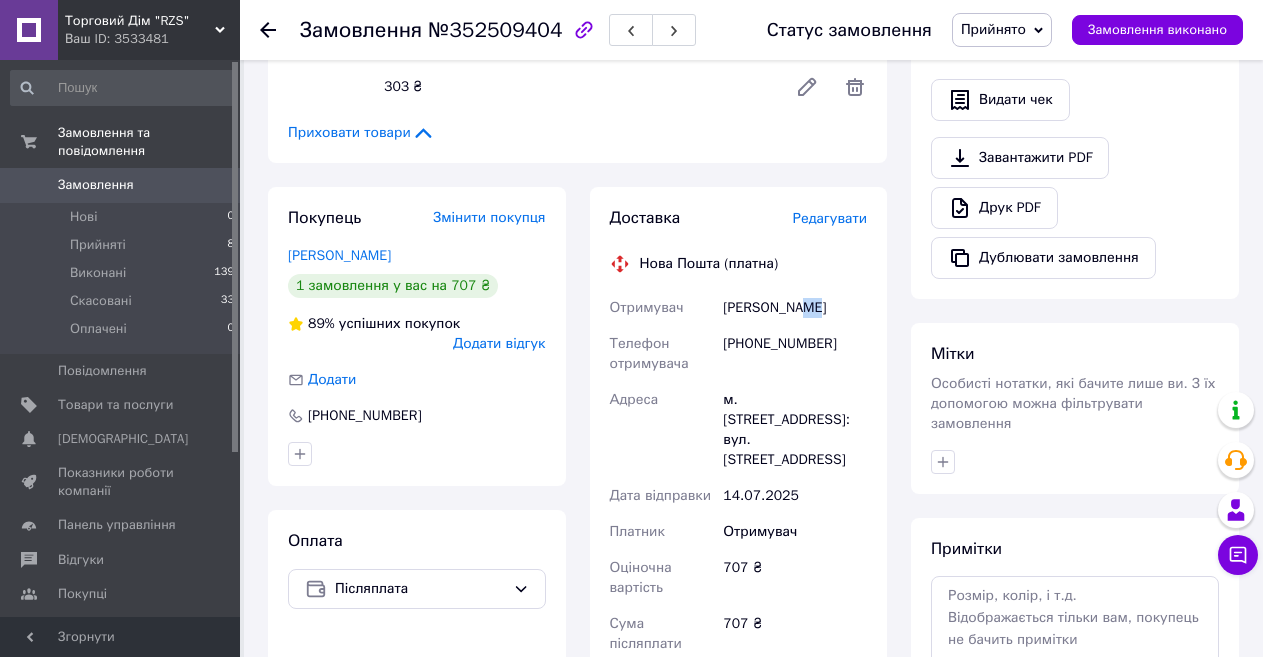 drag, startPoint x: 792, startPoint y: 268, endPoint x: 807, endPoint y: 267, distance: 15.033297 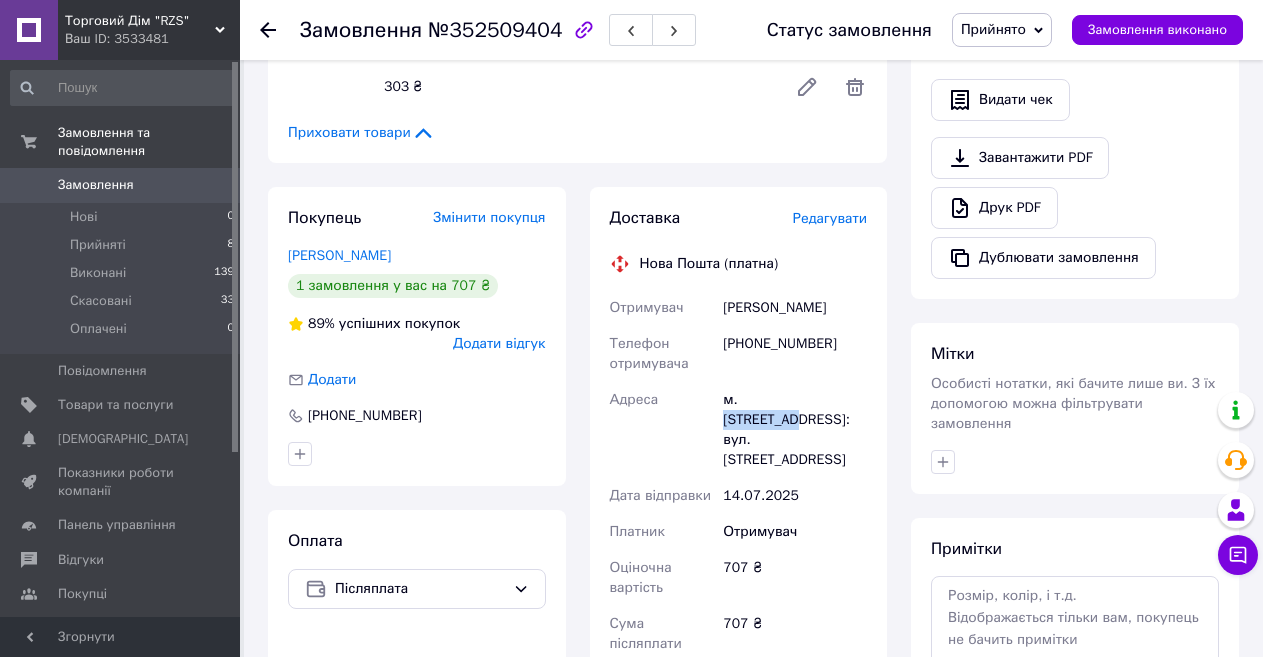drag, startPoint x: 740, startPoint y: 360, endPoint x: 813, endPoint y: 366, distance: 73.24616 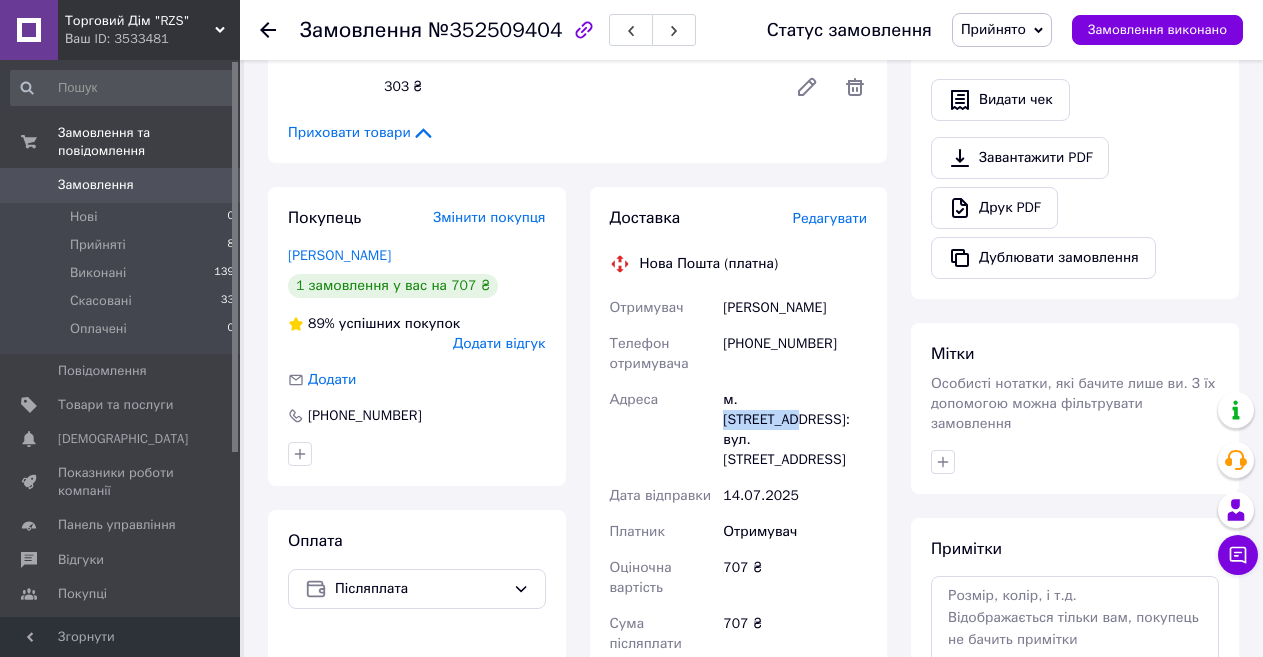 scroll, scrollTop: 1000, scrollLeft: 0, axis: vertical 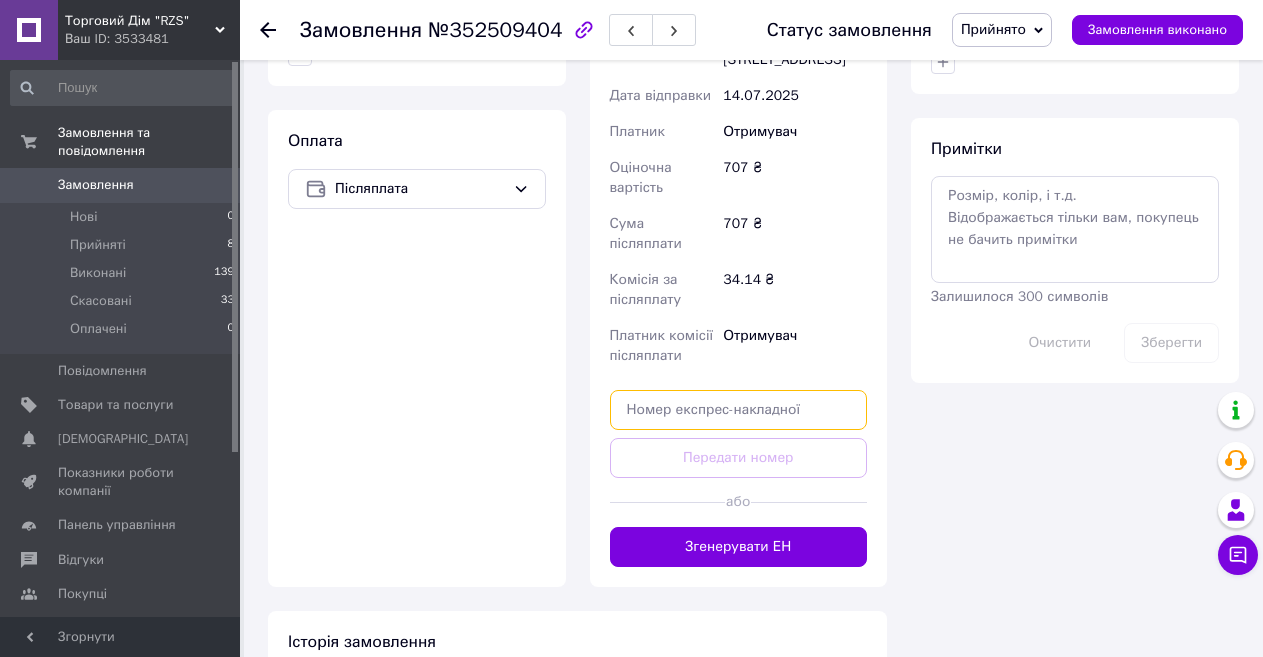 click at bounding box center [739, 410] 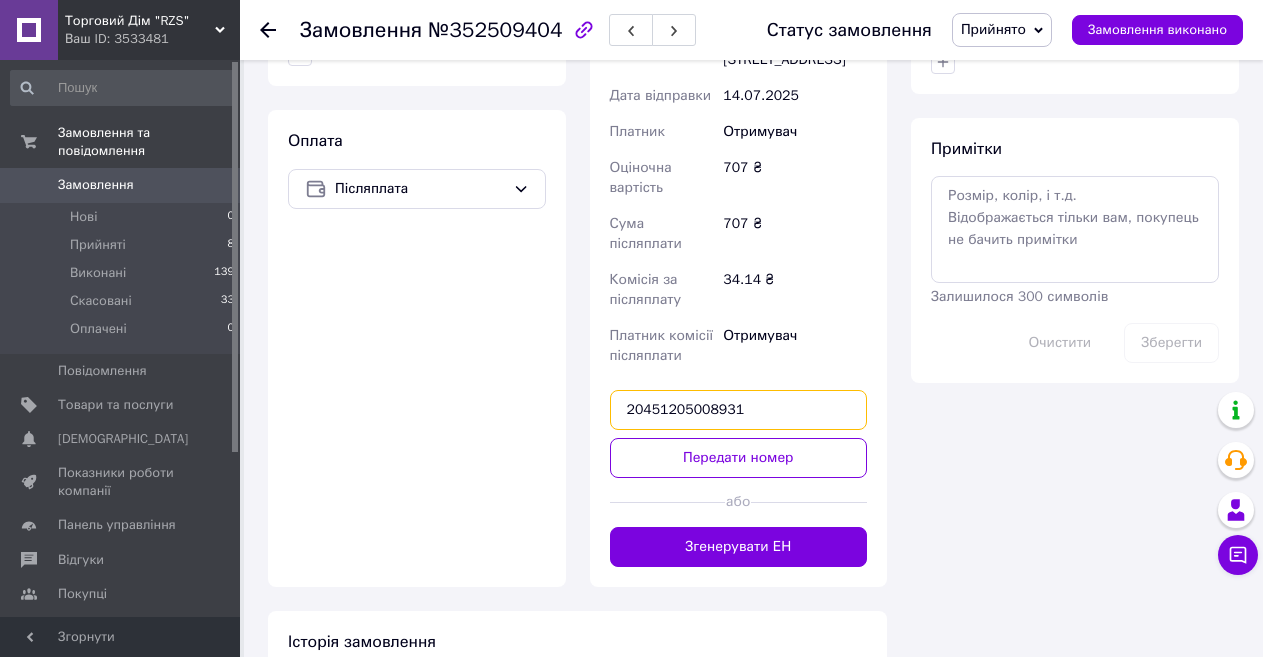 type on "20451205008931" 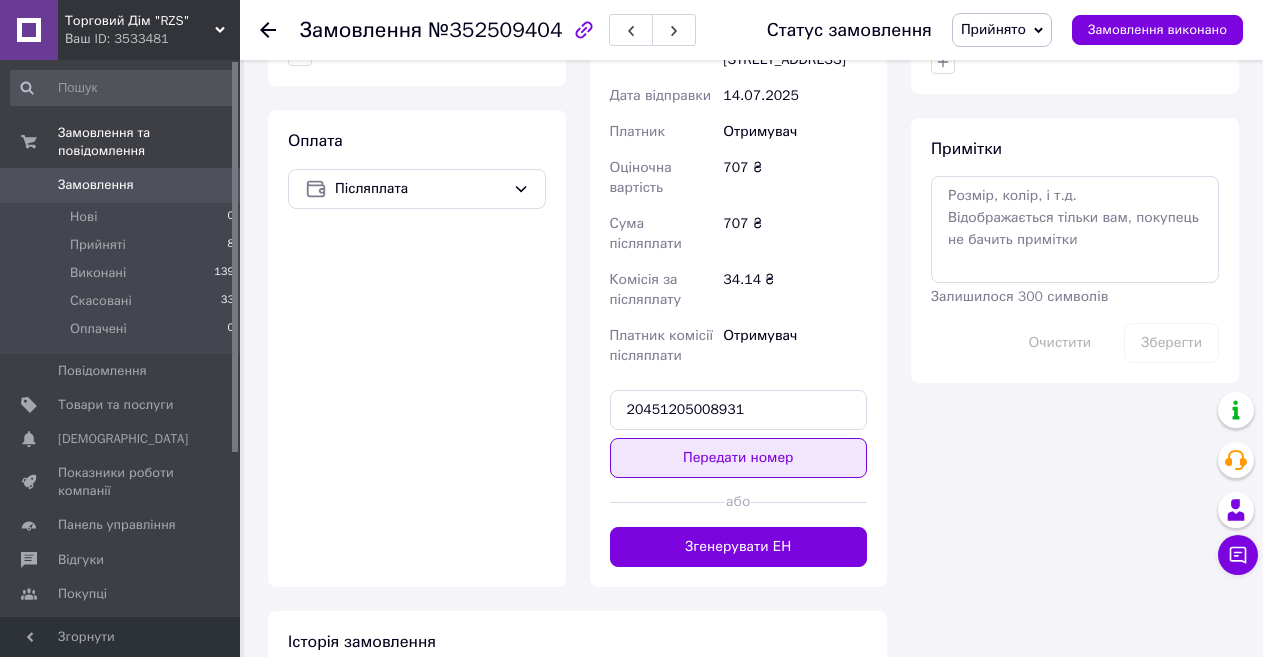 click on "Передати номер" at bounding box center [739, 458] 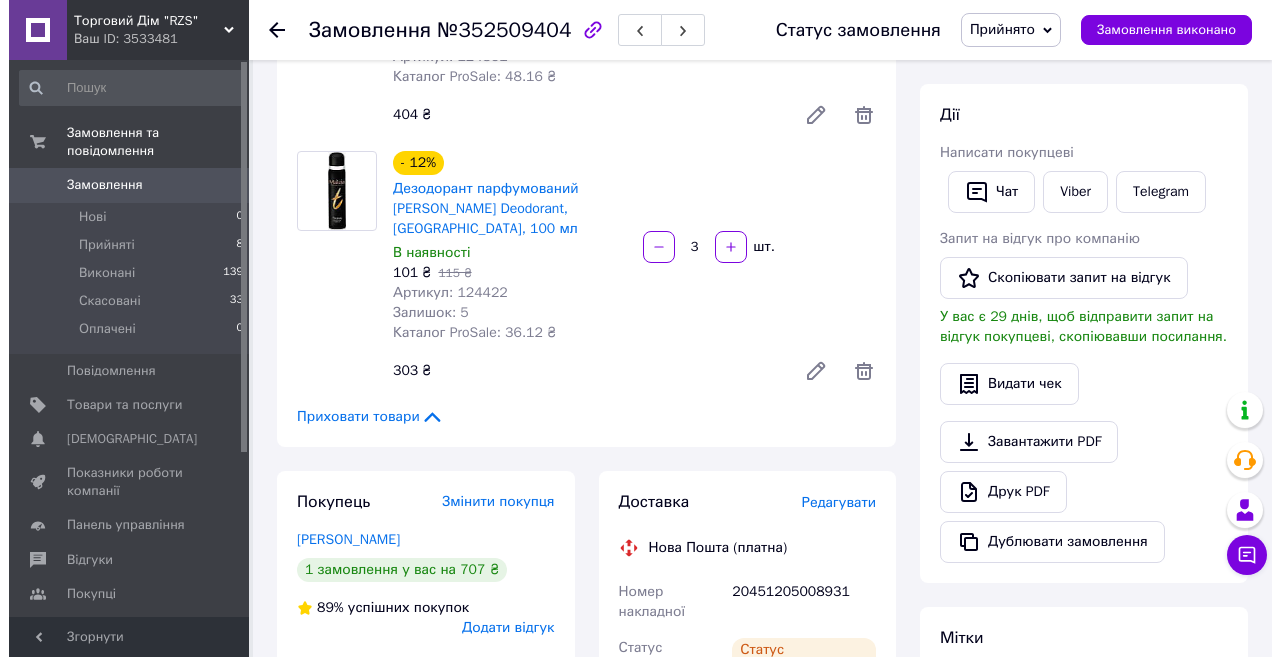 scroll, scrollTop: 0, scrollLeft: 0, axis: both 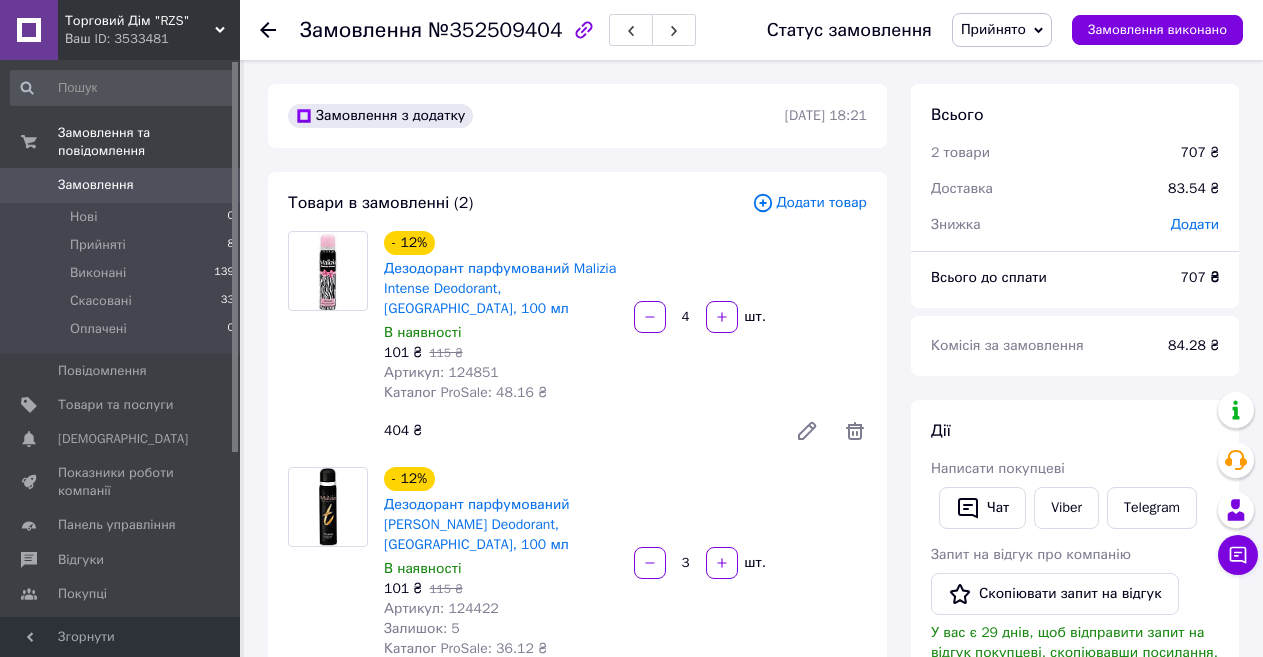 click 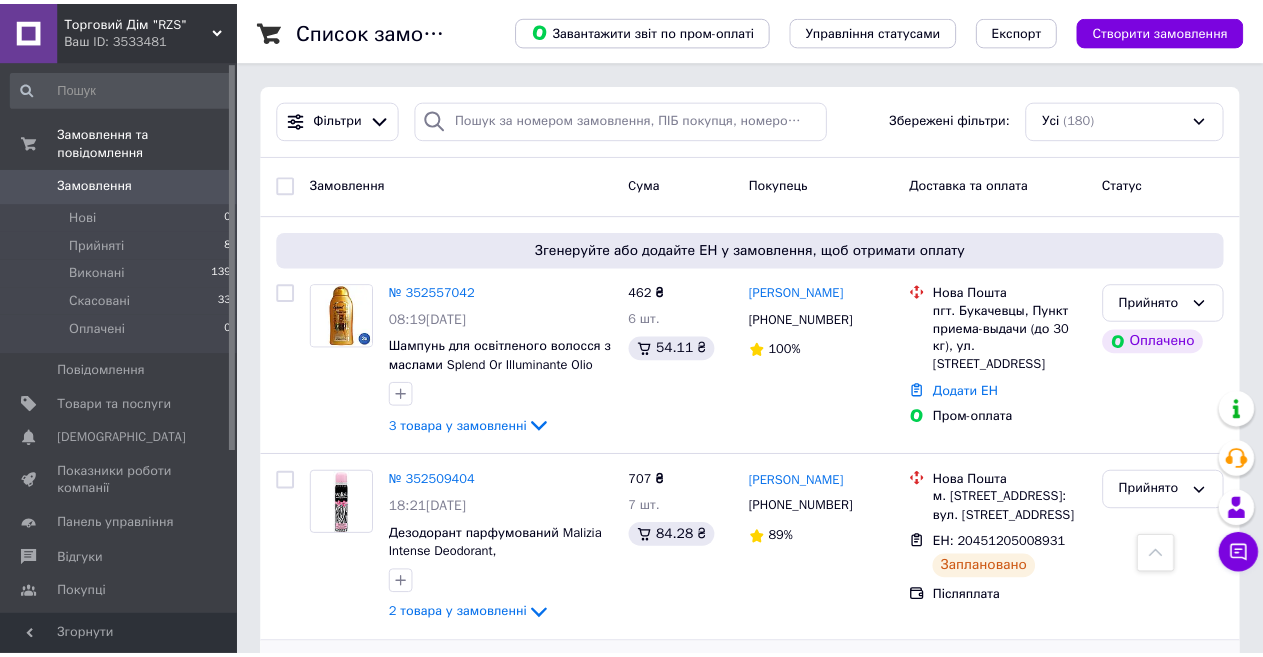 scroll, scrollTop: 400, scrollLeft: 0, axis: vertical 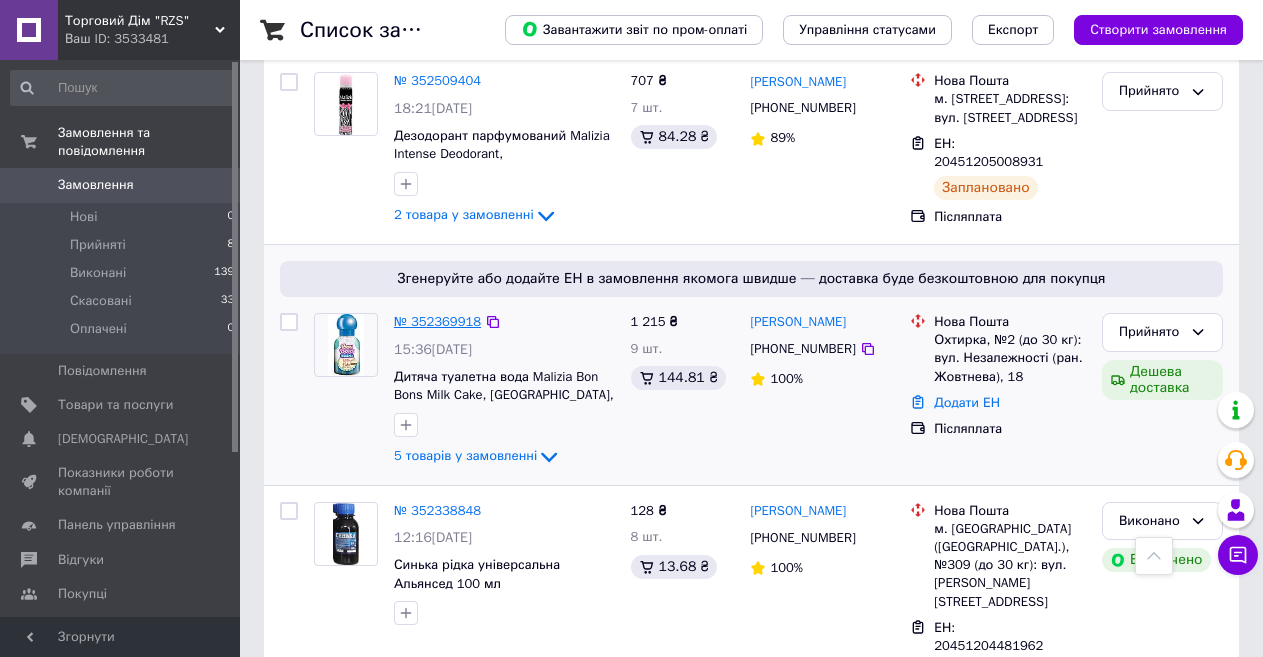 click on "№ 352369918" at bounding box center [437, 321] 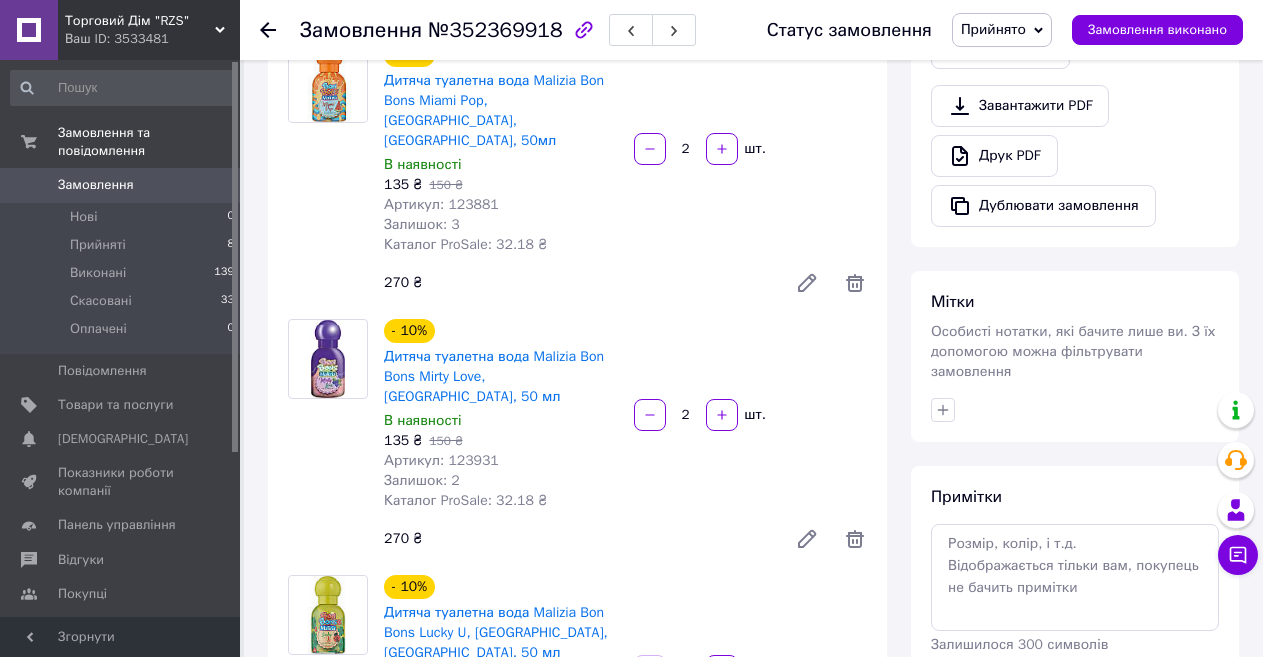 scroll, scrollTop: 300, scrollLeft: 0, axis: vertical 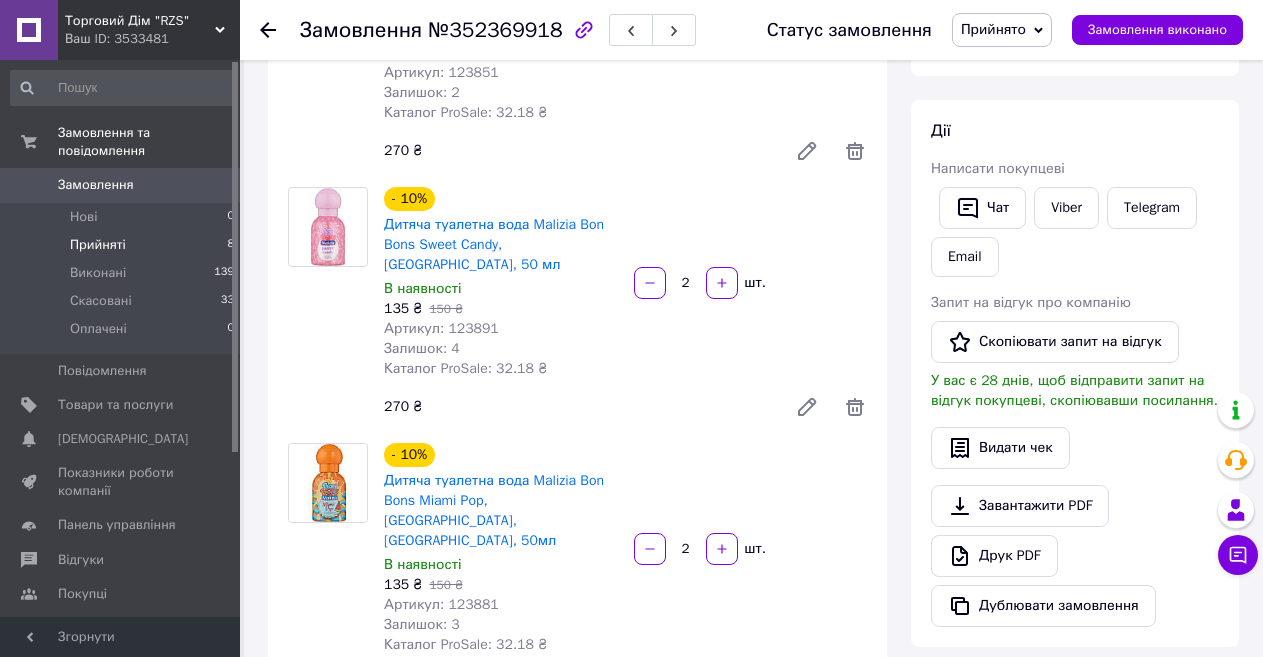 click on "Прийняті 8" at bounding box center [123, 245] 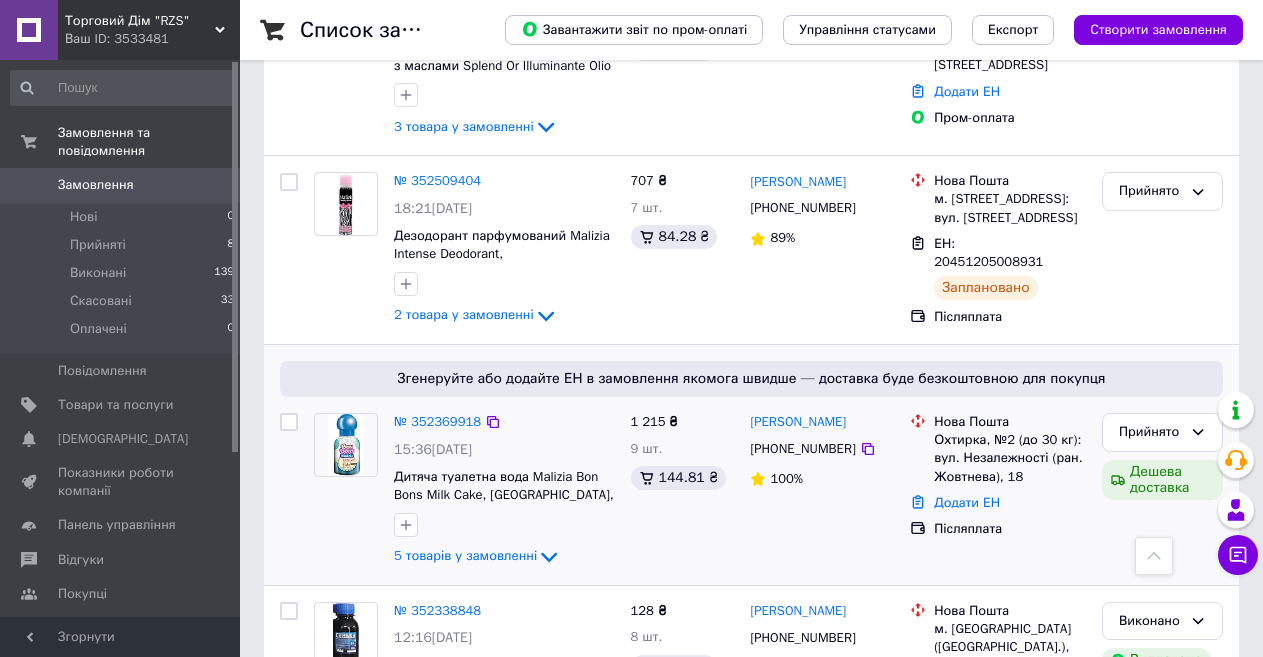 scroll, scrollTop: 400, scrollLeft: 0, axis: vertical 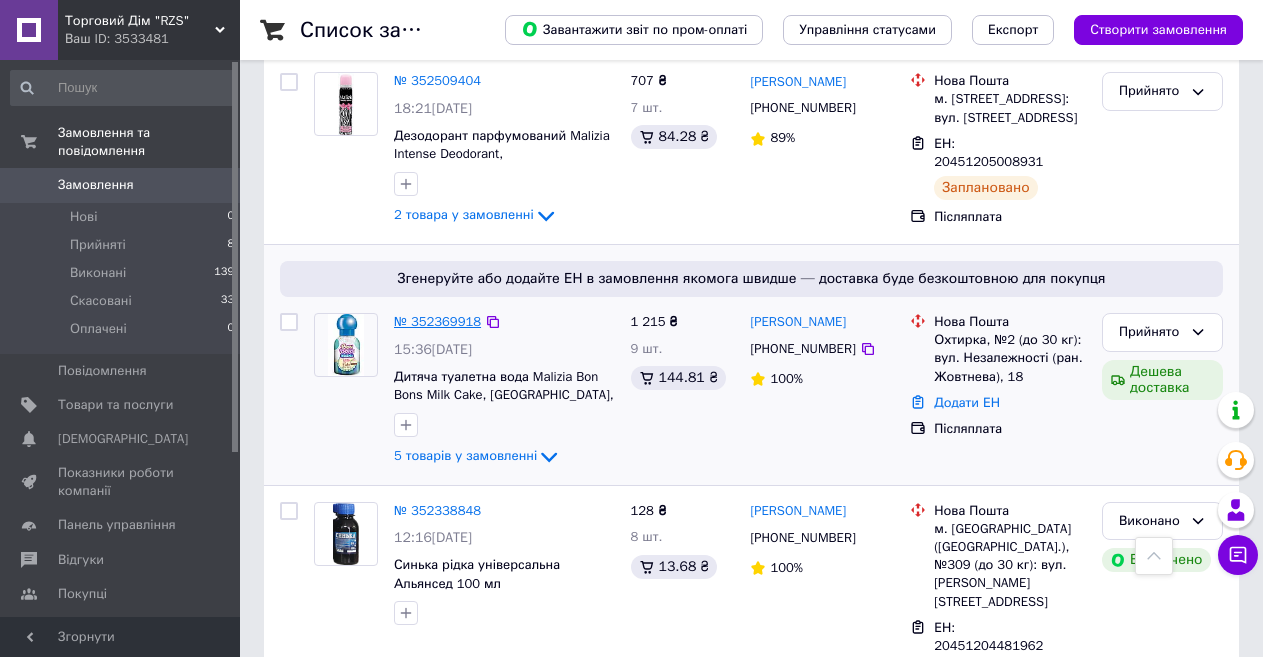 click on "№ 352369918" at bounding box center [437, 321] 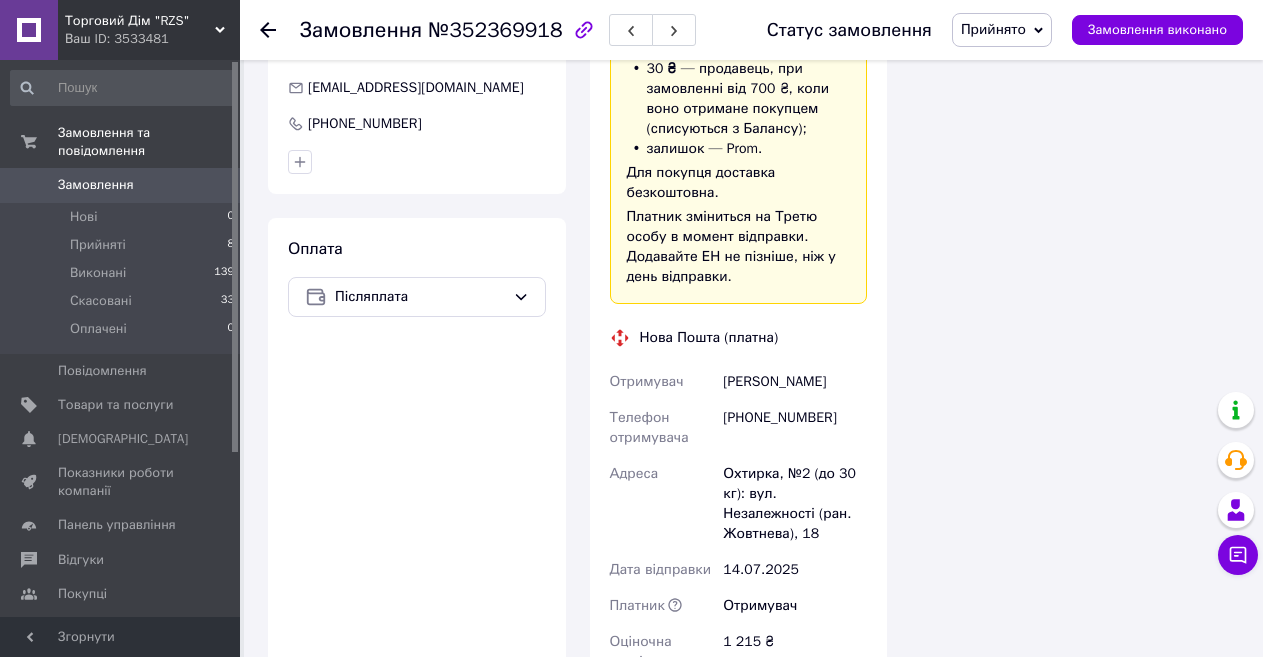scroll, scrollTop: 1800, scrollLeft: 0, axis: vertical 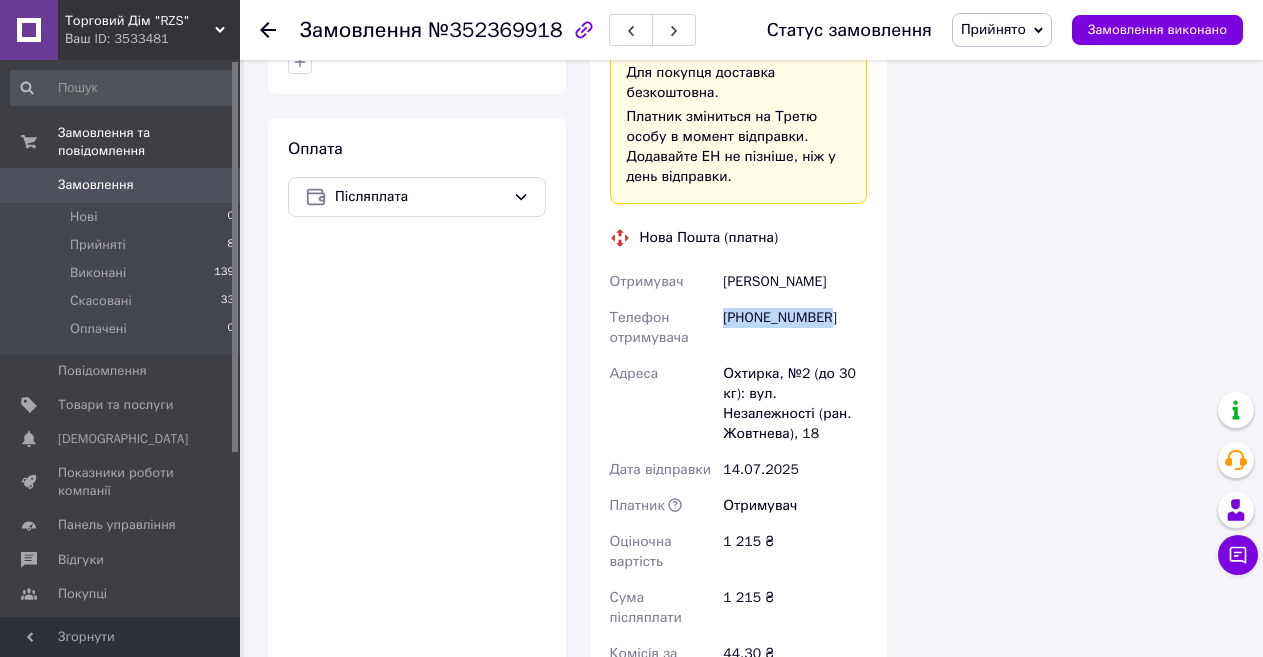 drag, startPoint x: 822, startPoint y: 195, endPoint x: 715, endPoint y: 218, distance: 109.444046 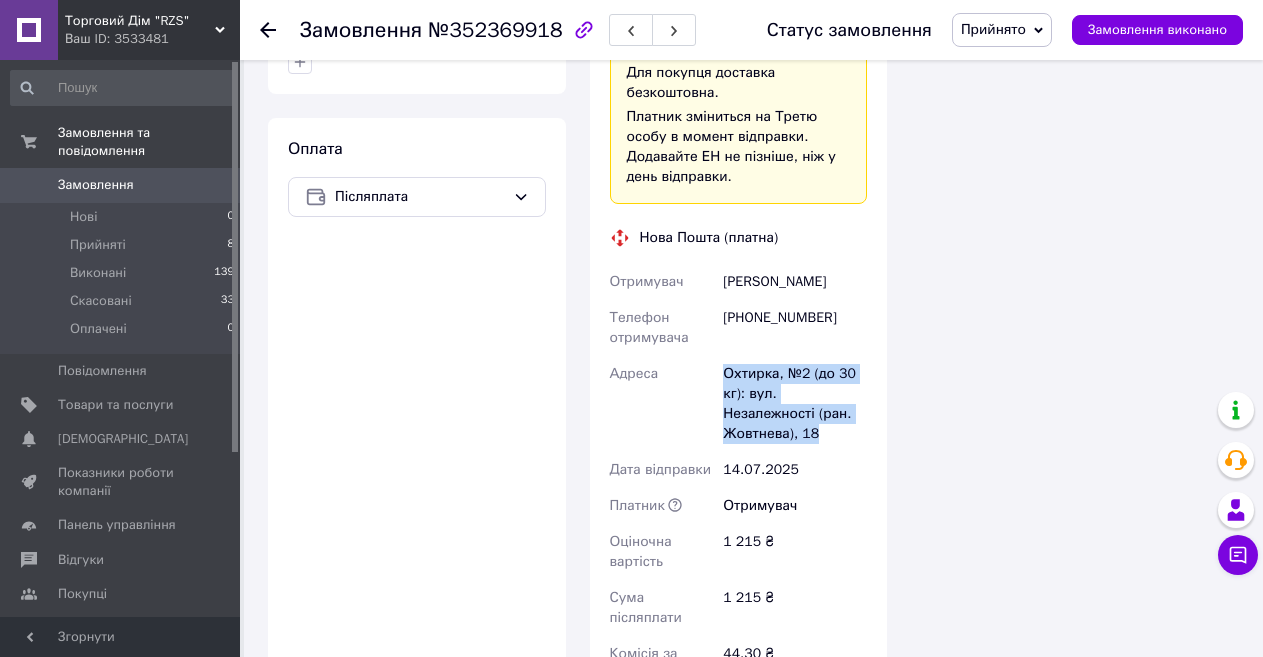 drag, startPoint x: 846, startPoint y: 293, endPoint x: 689, endPoint y: 266, distance: 159.30473 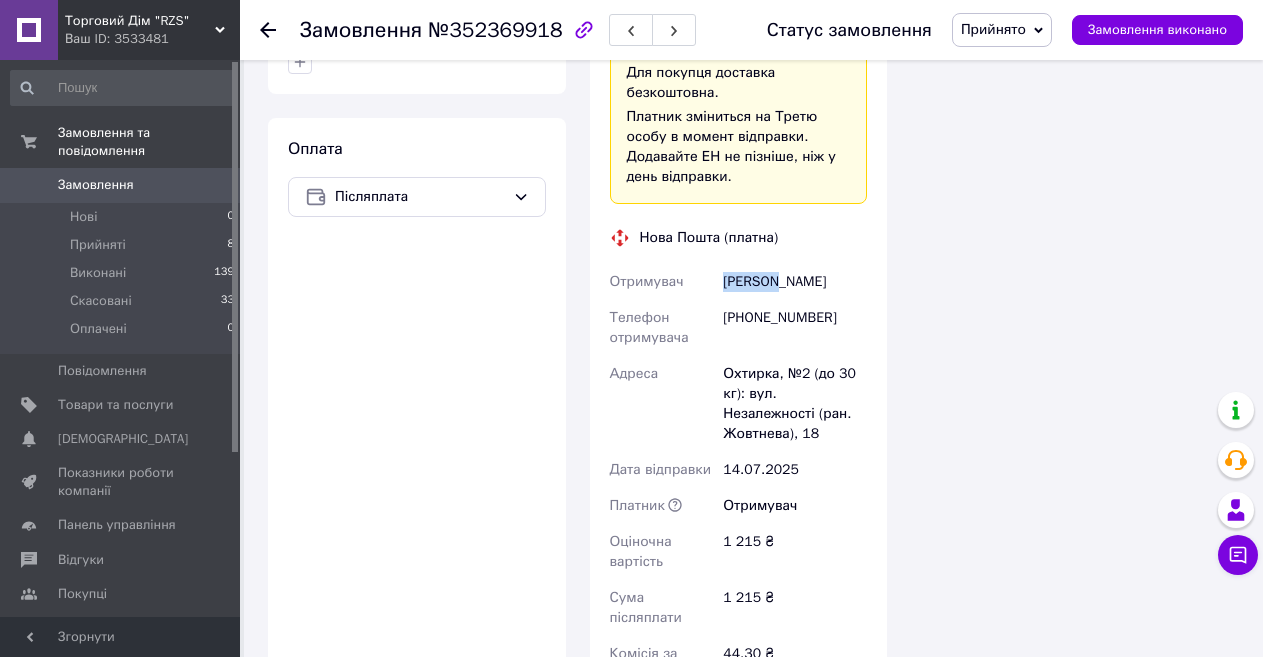 drag, startPoint x: 724, startPoint y: 157, endPoint x: 776, endPoint y: 178, distance: 56.0803 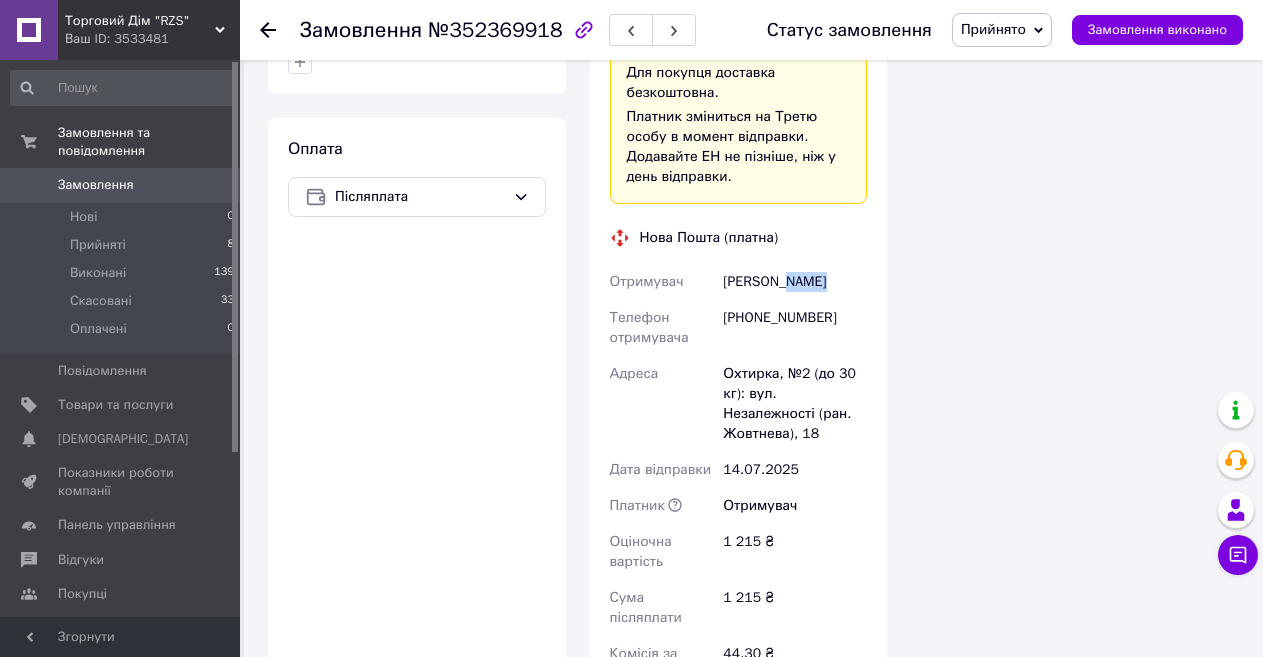 drag, startPoint x: 784, startPoint y: 152, endPoint x: 838, endPoint y: 165, distance: 55.542778 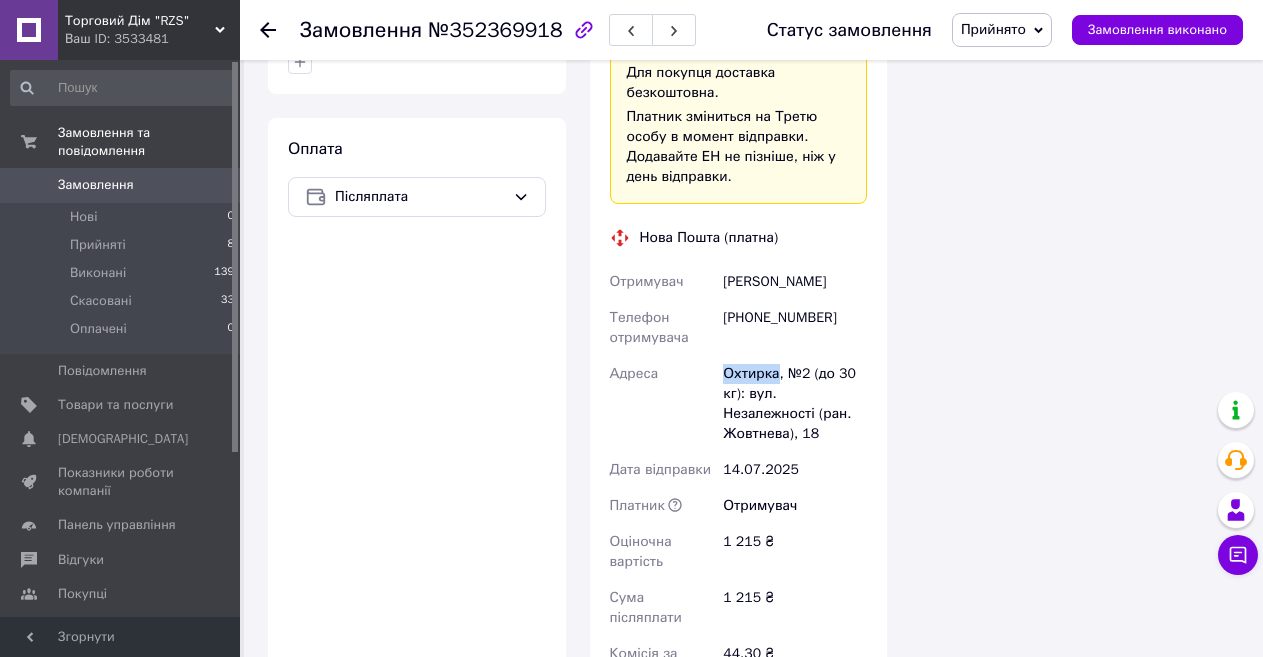 drag, startPoint x: 723, startPoint y: 252, endPoint x: 775, endPoint y: 254, distance: 52.03845 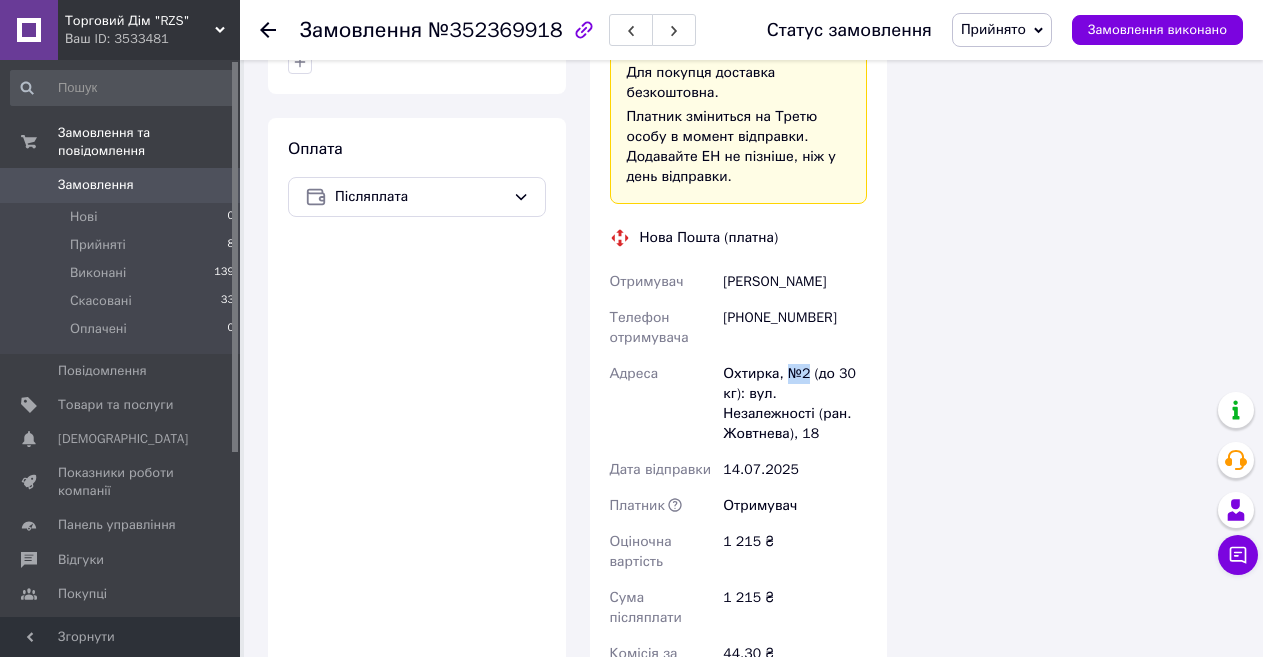 drag, startPoint x: 786, startPoint y: 249, endPoint x: 805, endPoint y: 249, distance: 19 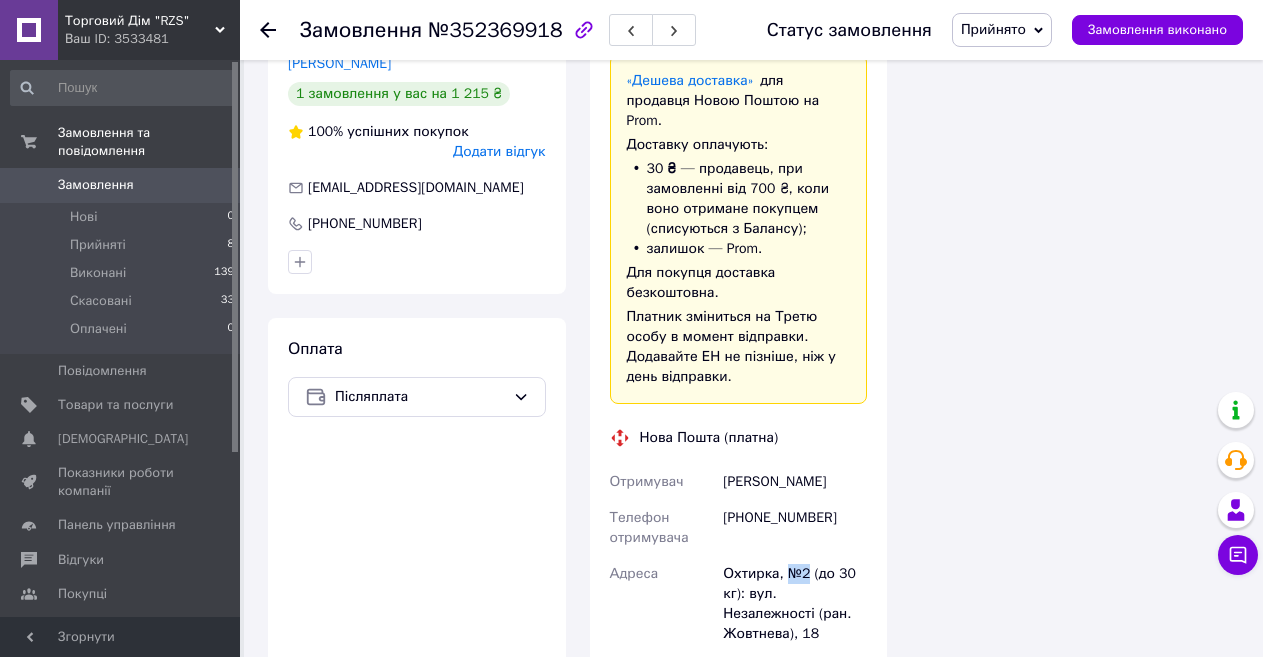 scroll, scrollTop: 2100, scrollLeft: 0, axis: vertical 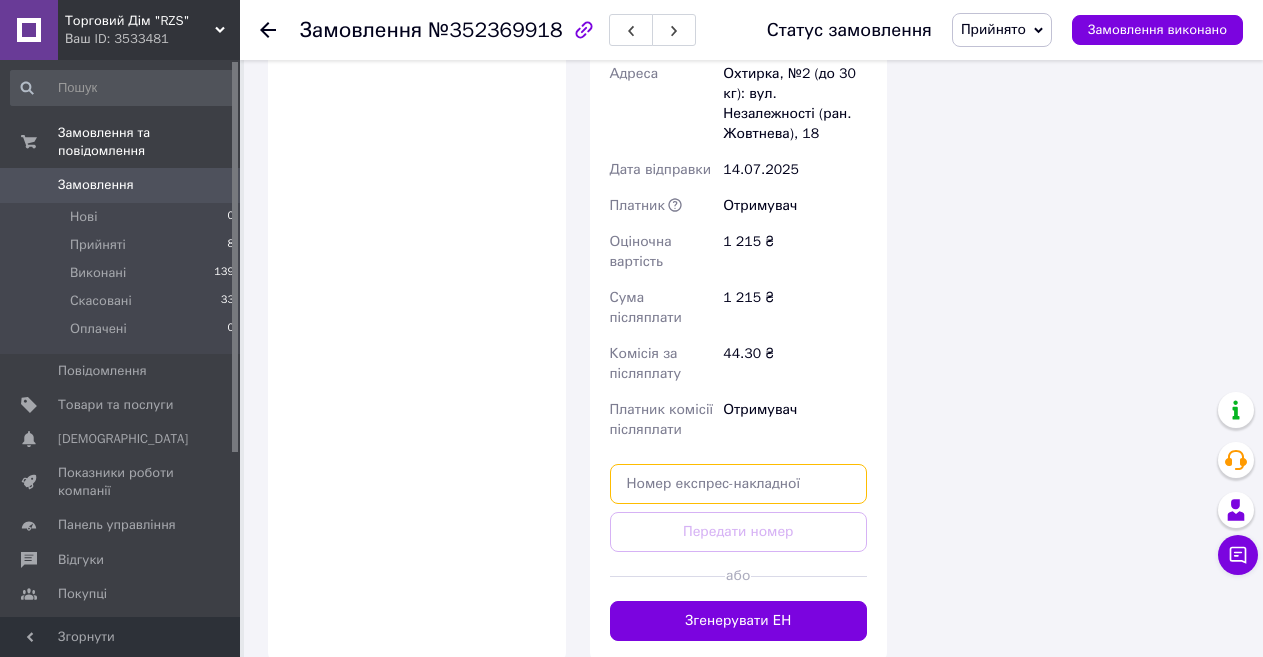 click at bounding box center (739, 484) 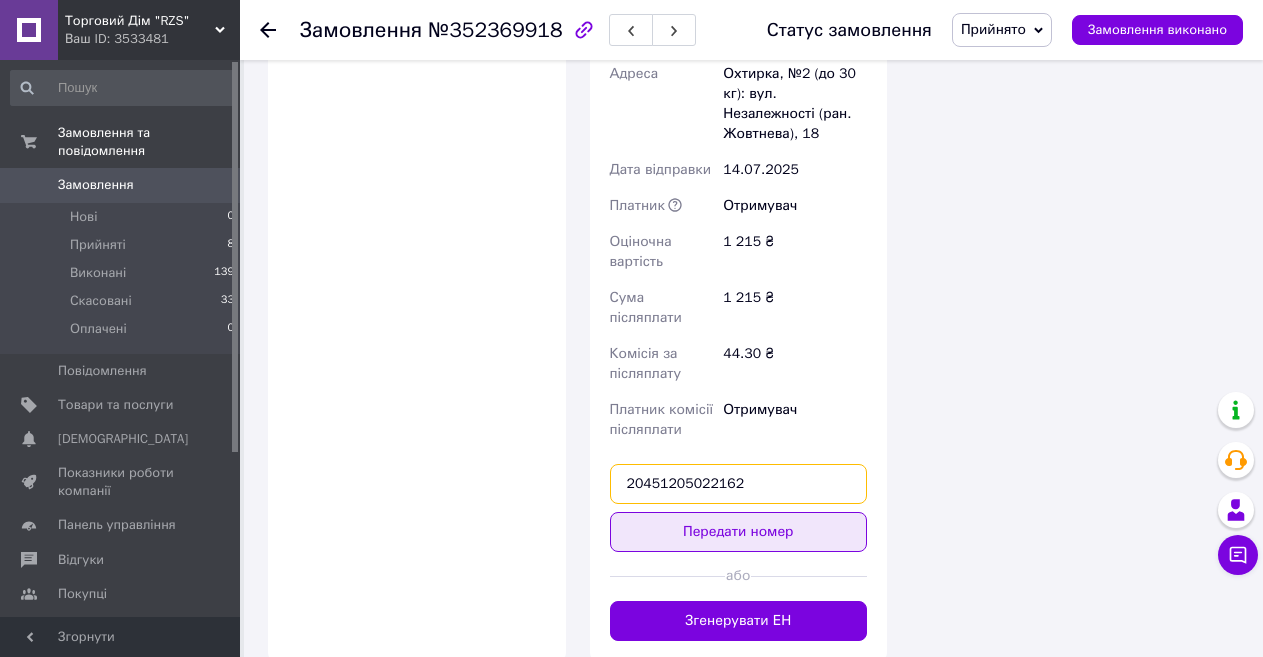 type on "20451205022162" 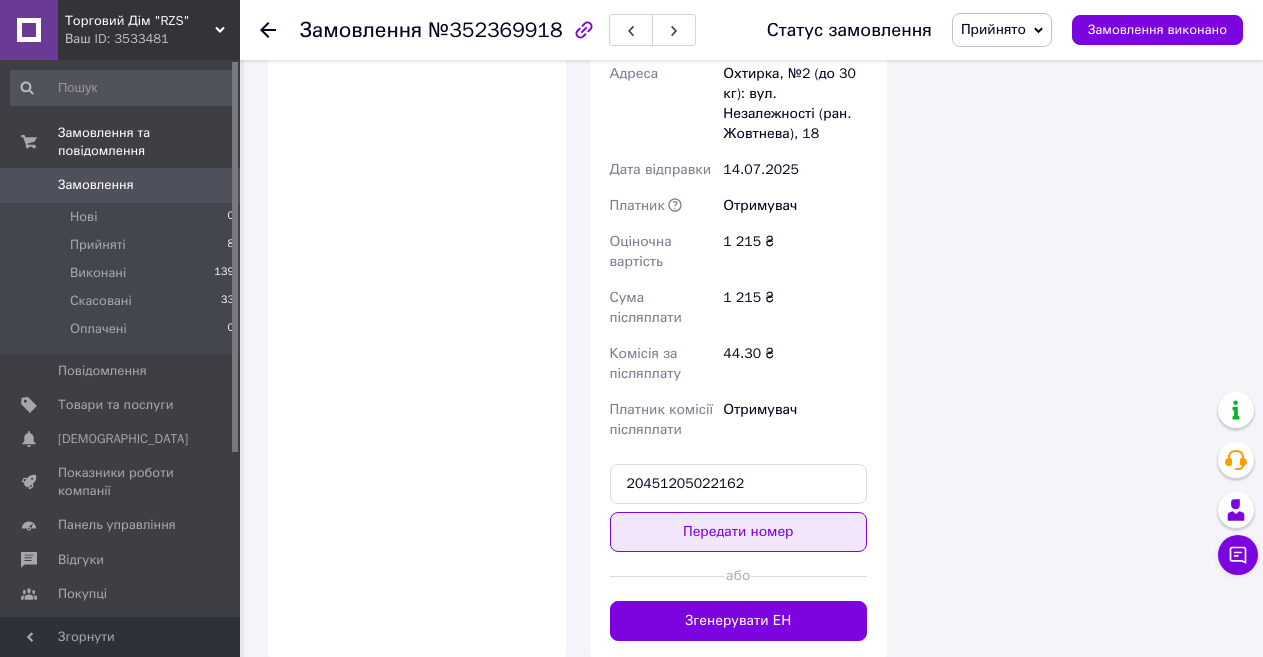 click on "Передати номер" at bounding box center (739, 532) 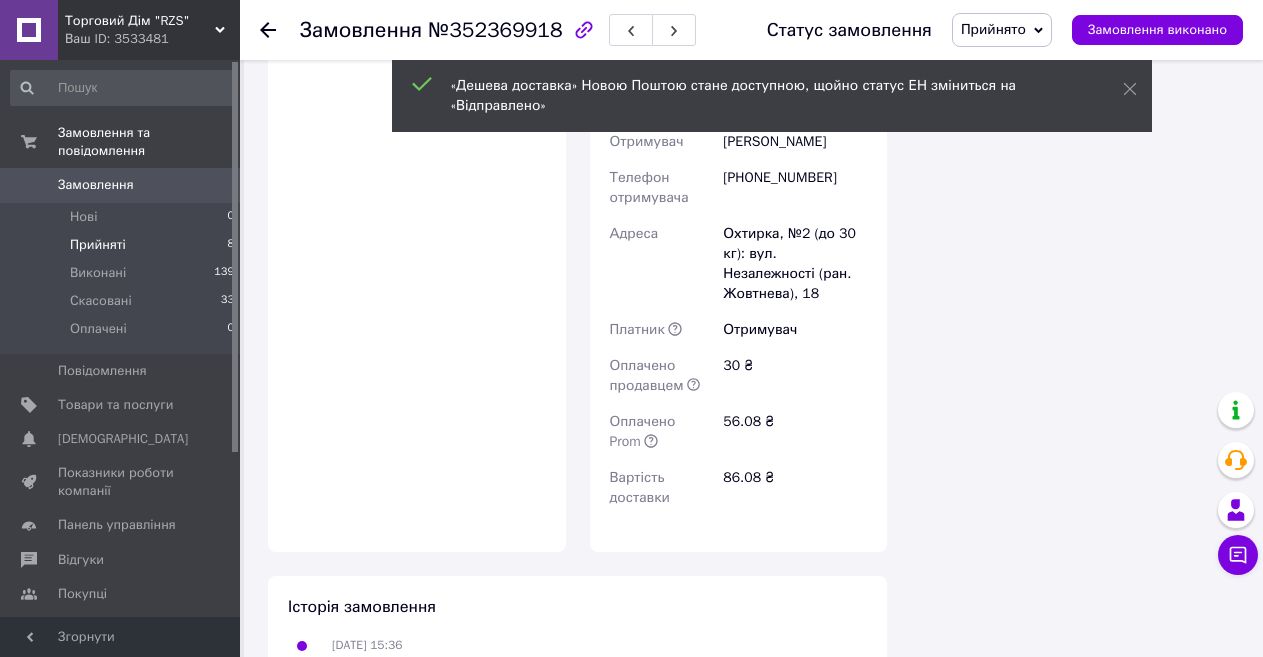 click on "Прийняті 8" at bounding box center [123, 245] 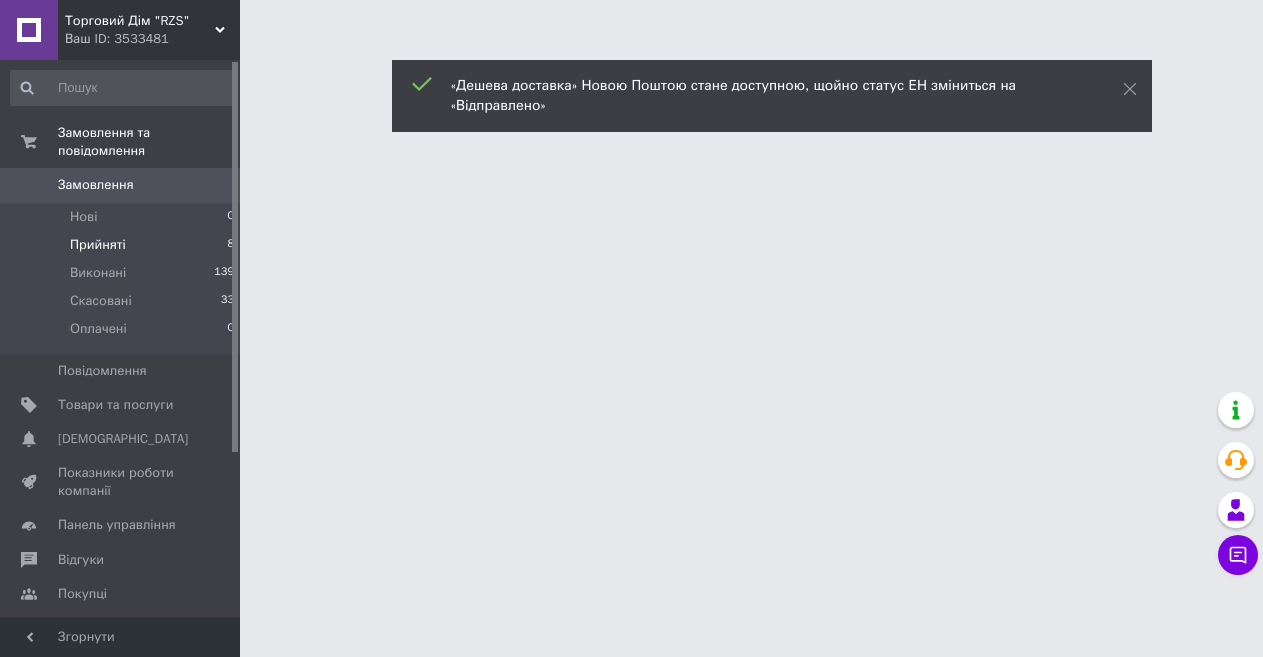 scroll, scrollTop: 0, scrollLeft: 0, axis: both 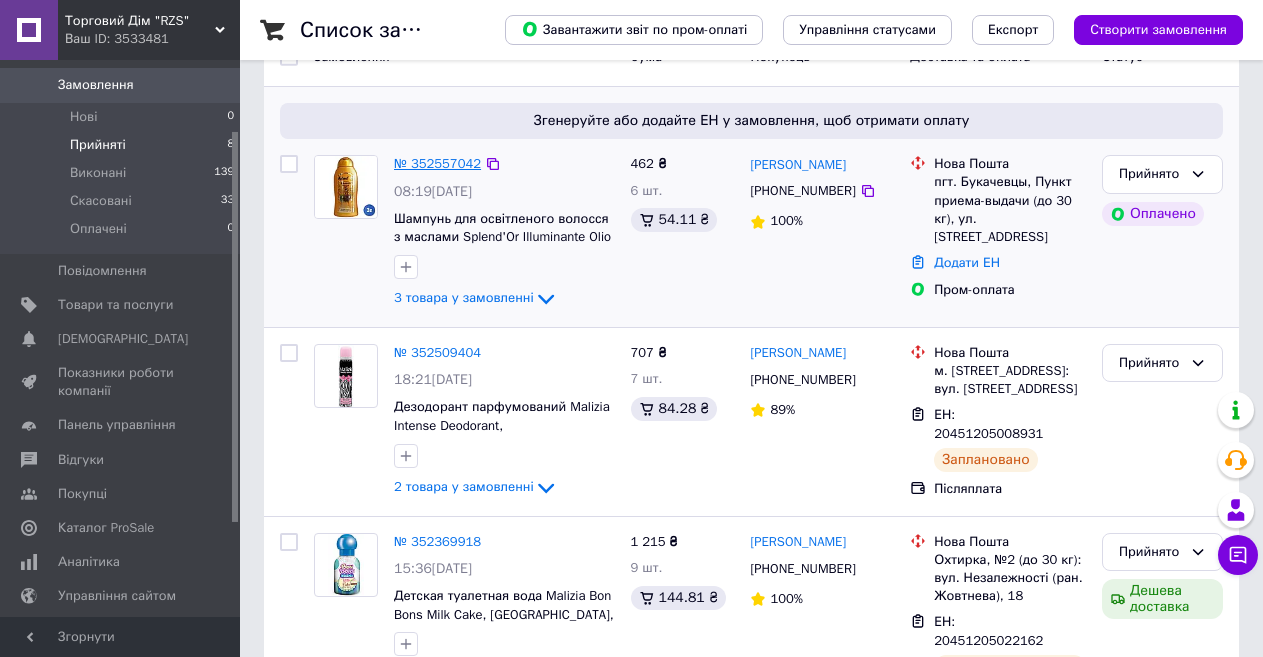 click on "№ 352557042" at bounding box center (437, 163) 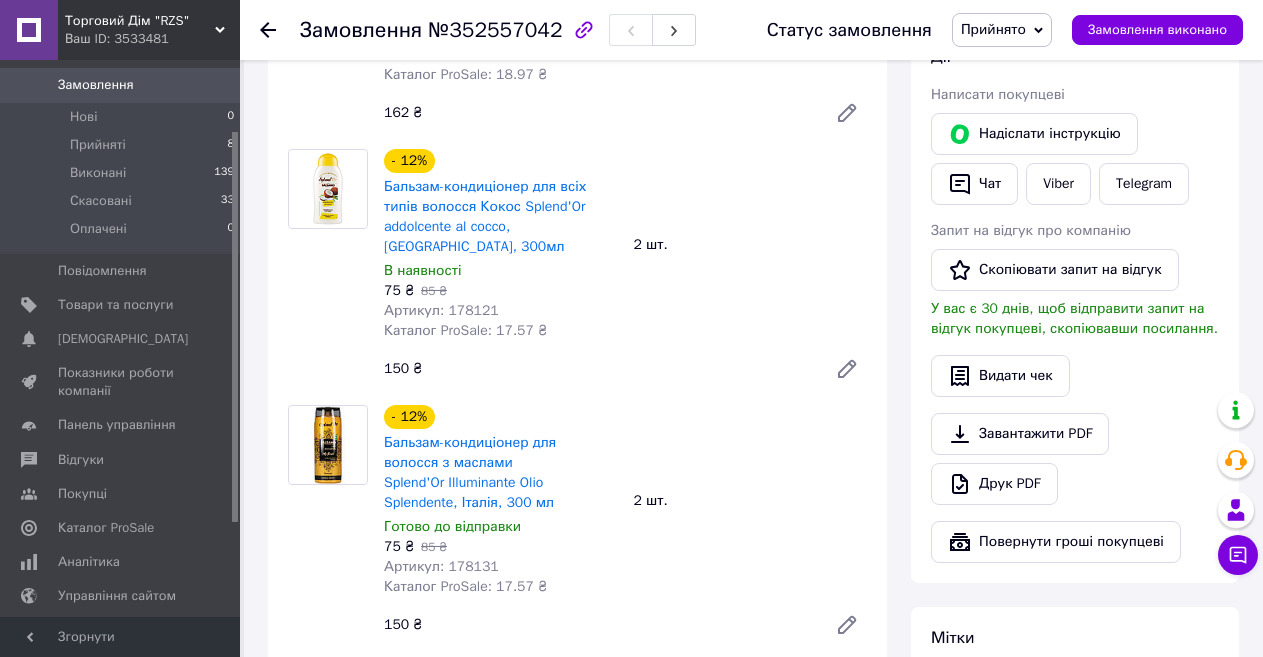 scroll, scrollTop: 300, scrollLeft: 0, axis: vertical 